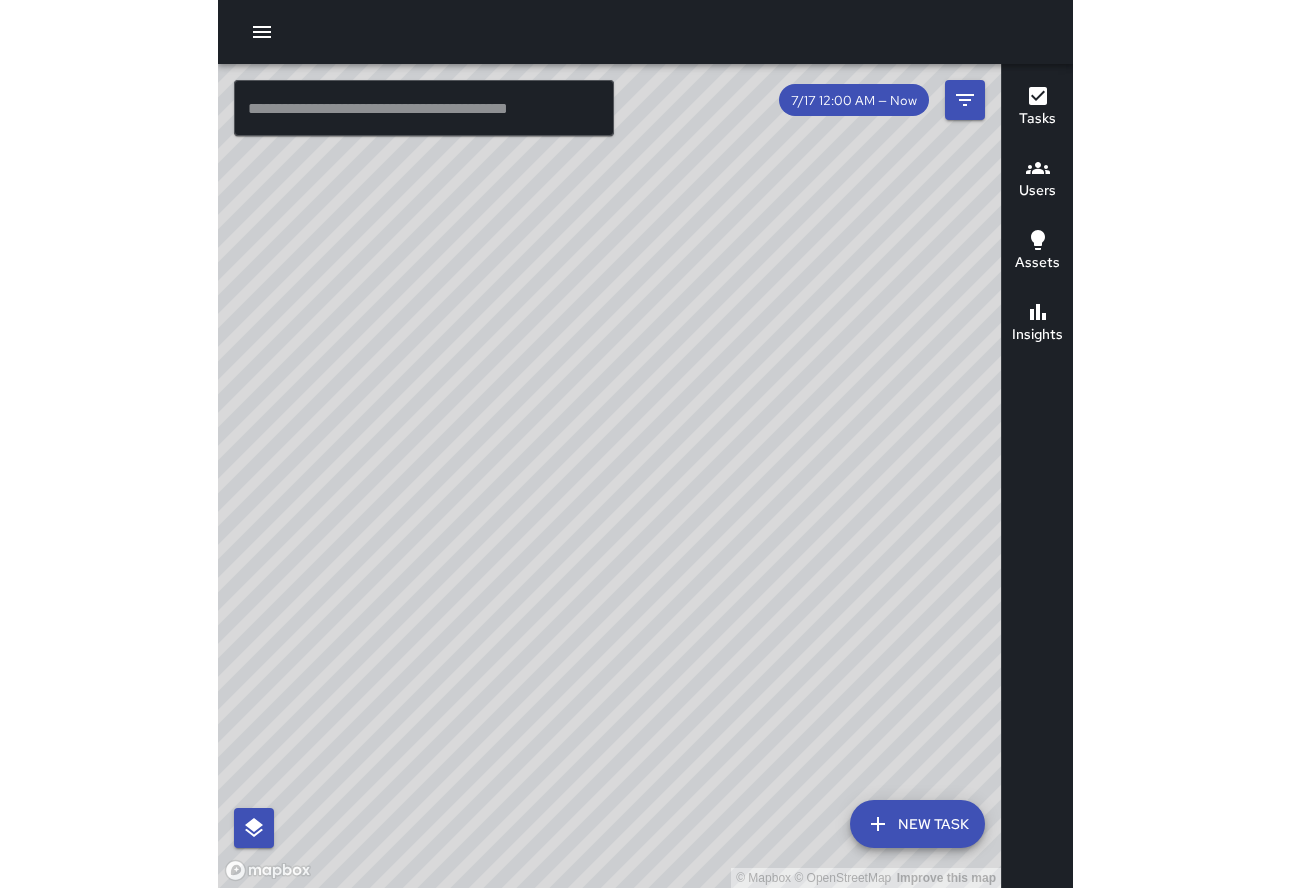 scroll, scrollTop: 0, scrollLeft: 0, axis: both 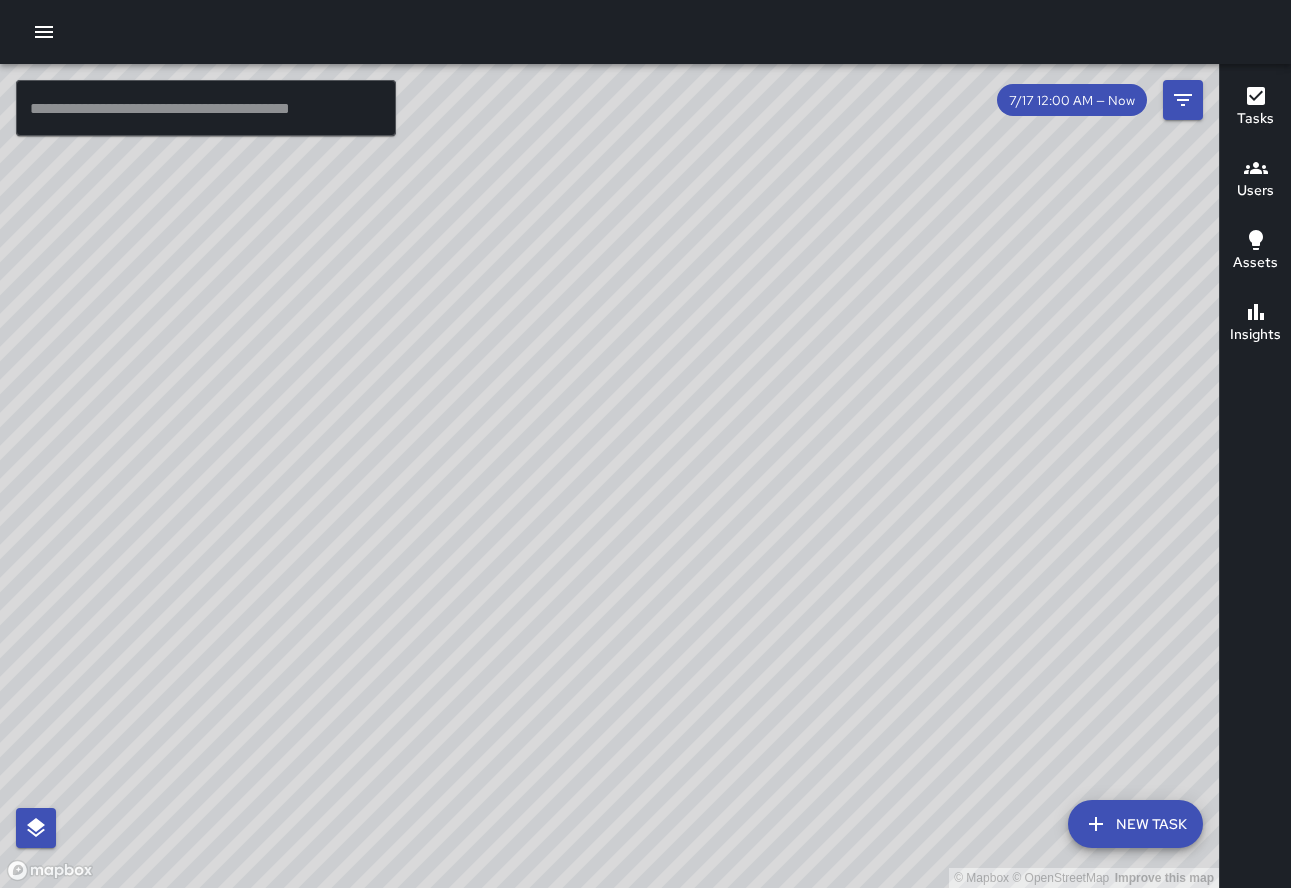 drag, startPoint x: 361, startPoint y: 221, endPoint x: 381, endPoint y: 532, distance: 311.64243 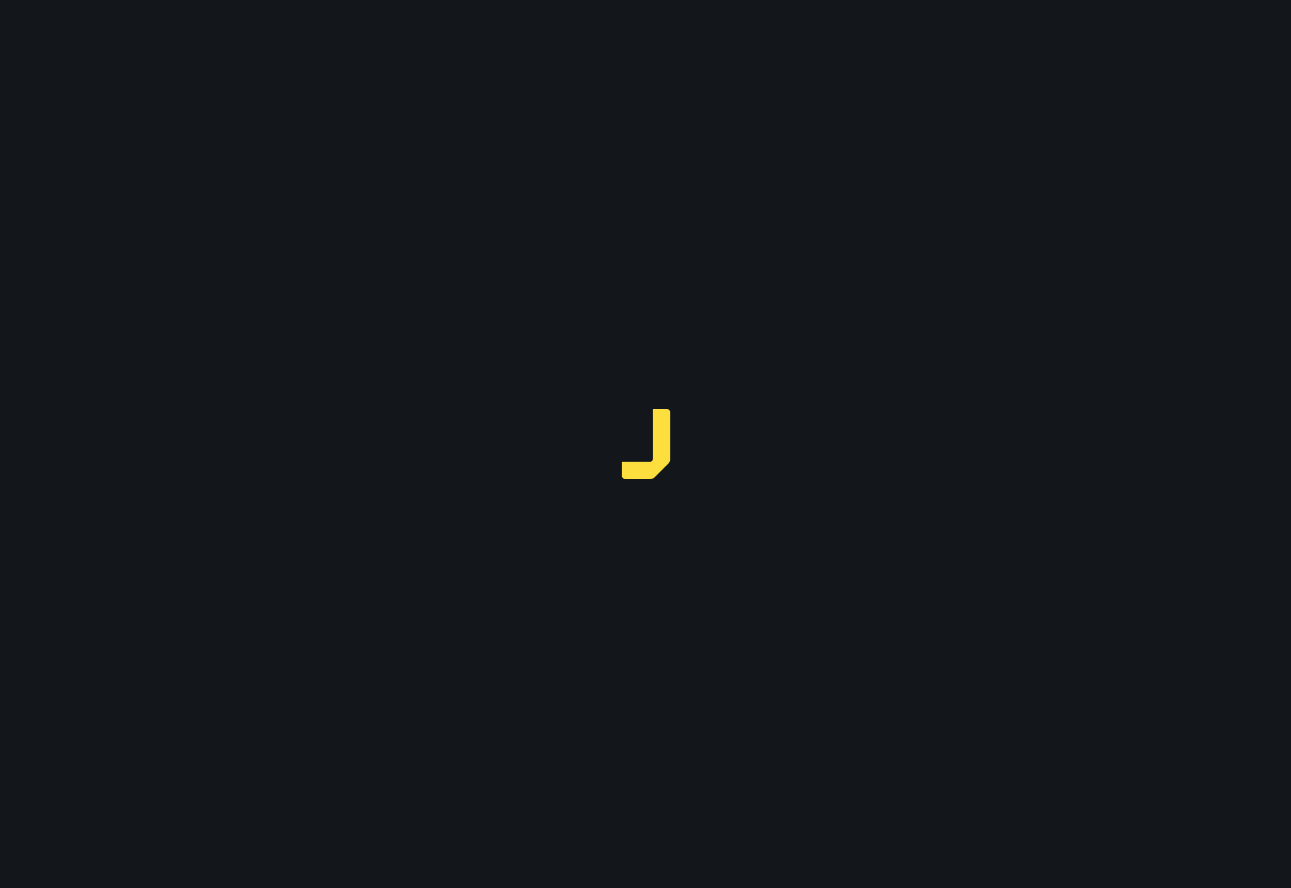 scroll, scrollTop: 0, scrollLeft: 0, axis: both 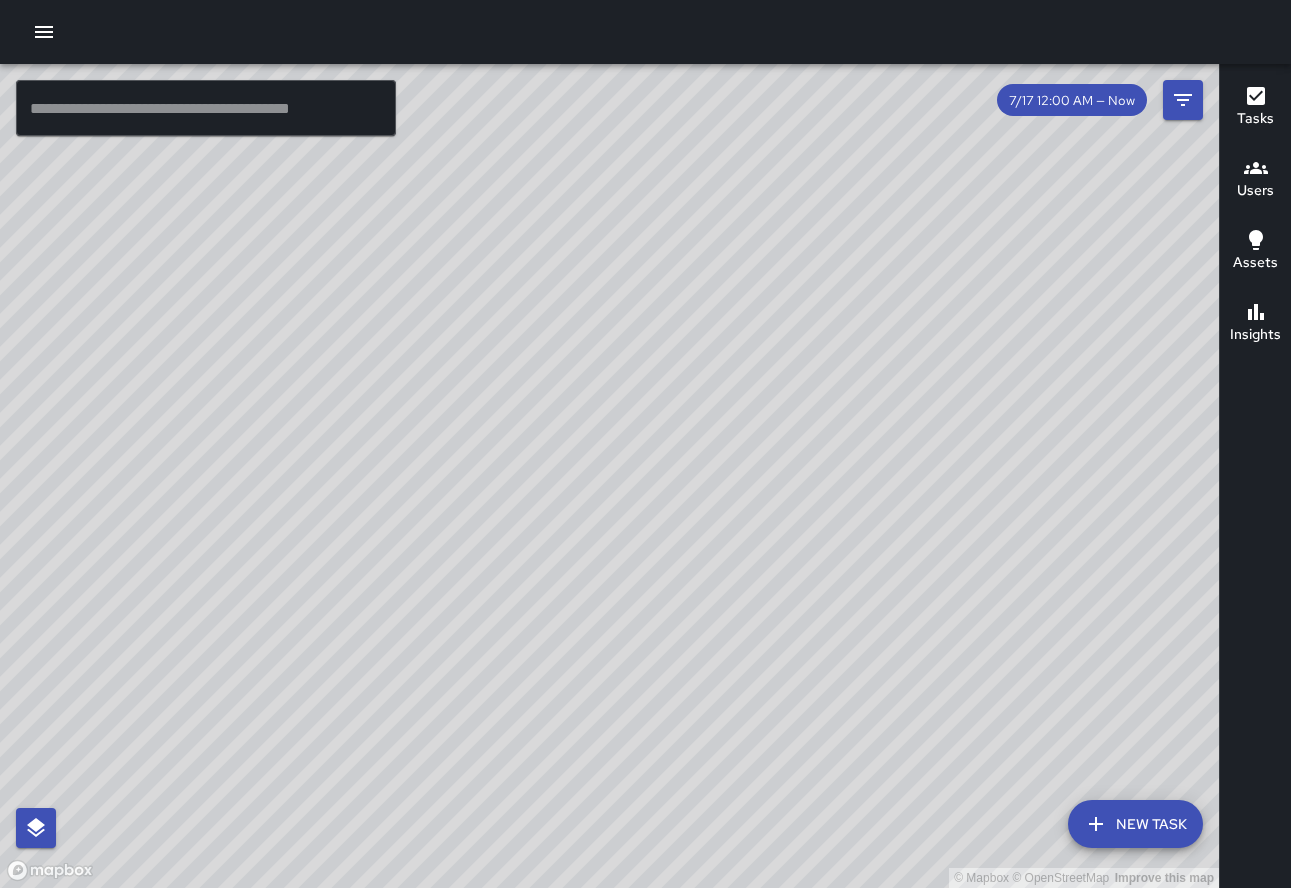 drag, startPoint x: 717, startPoint y: 600, endPoint x: 598, endPoint y: 550, distance: 129.0775 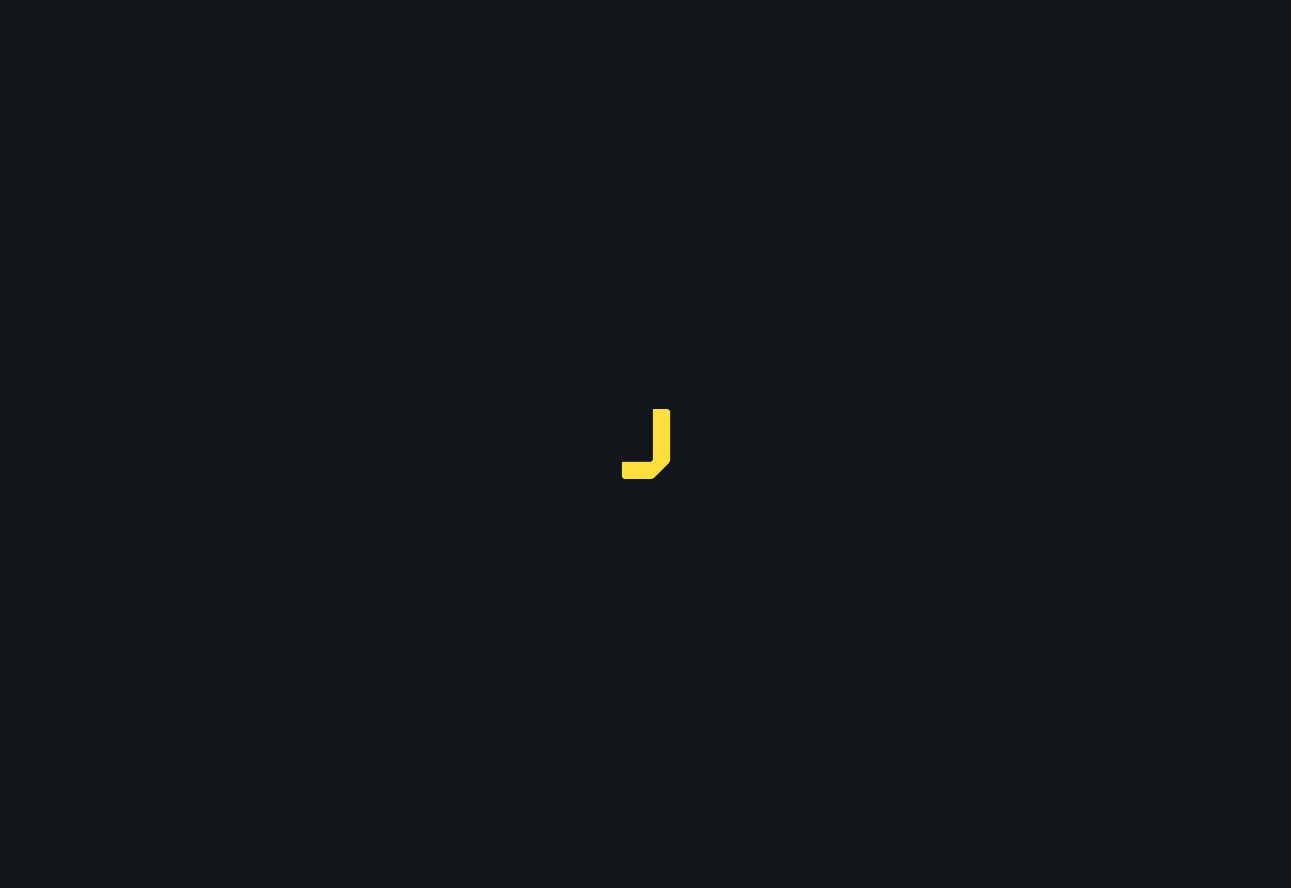 scroll, scrollTop: 0, scrollLeft: 0, axis: both 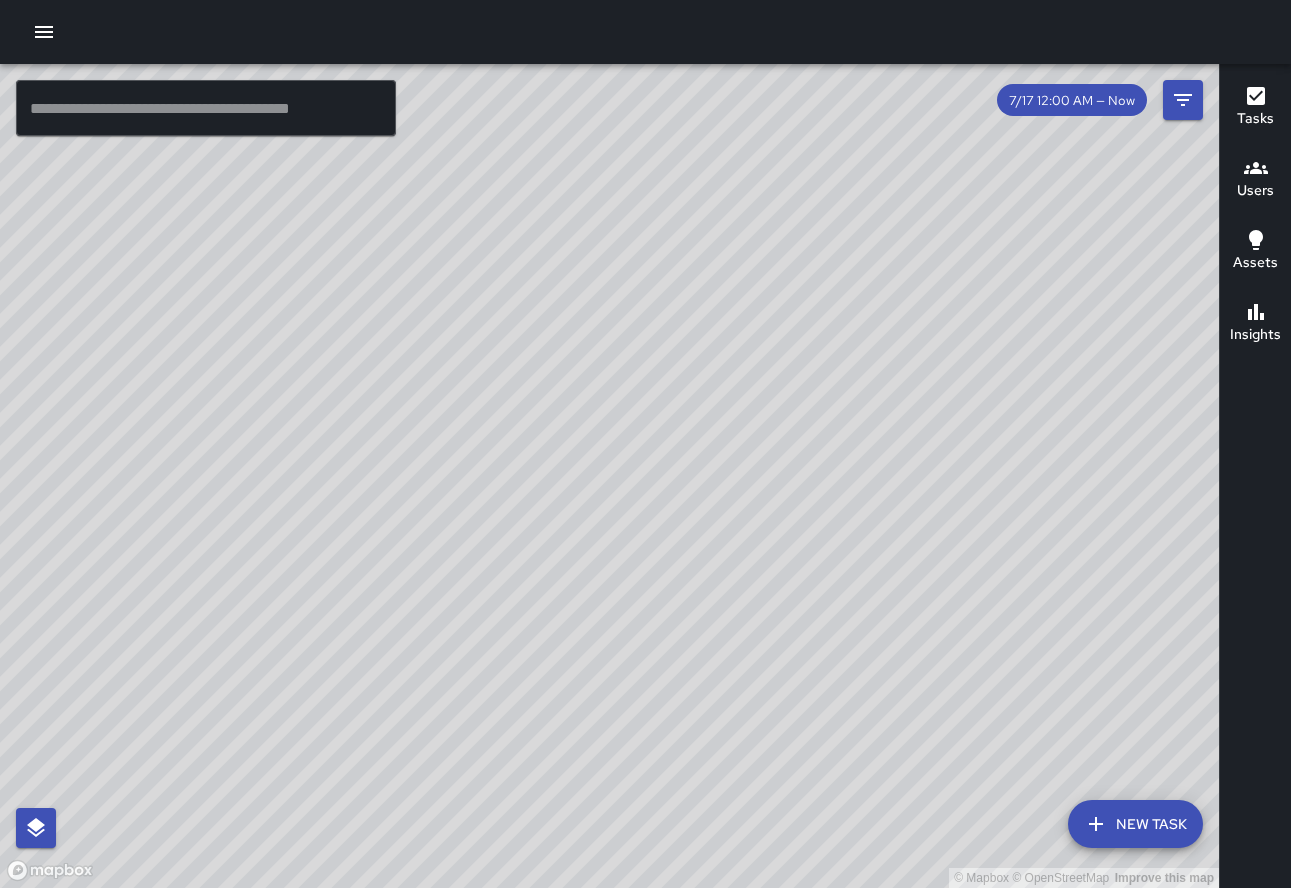 drag, startPoint x: 669, startPoint y: 711, endPoint x: 515, endPoint y: 142, distance: 589.4718 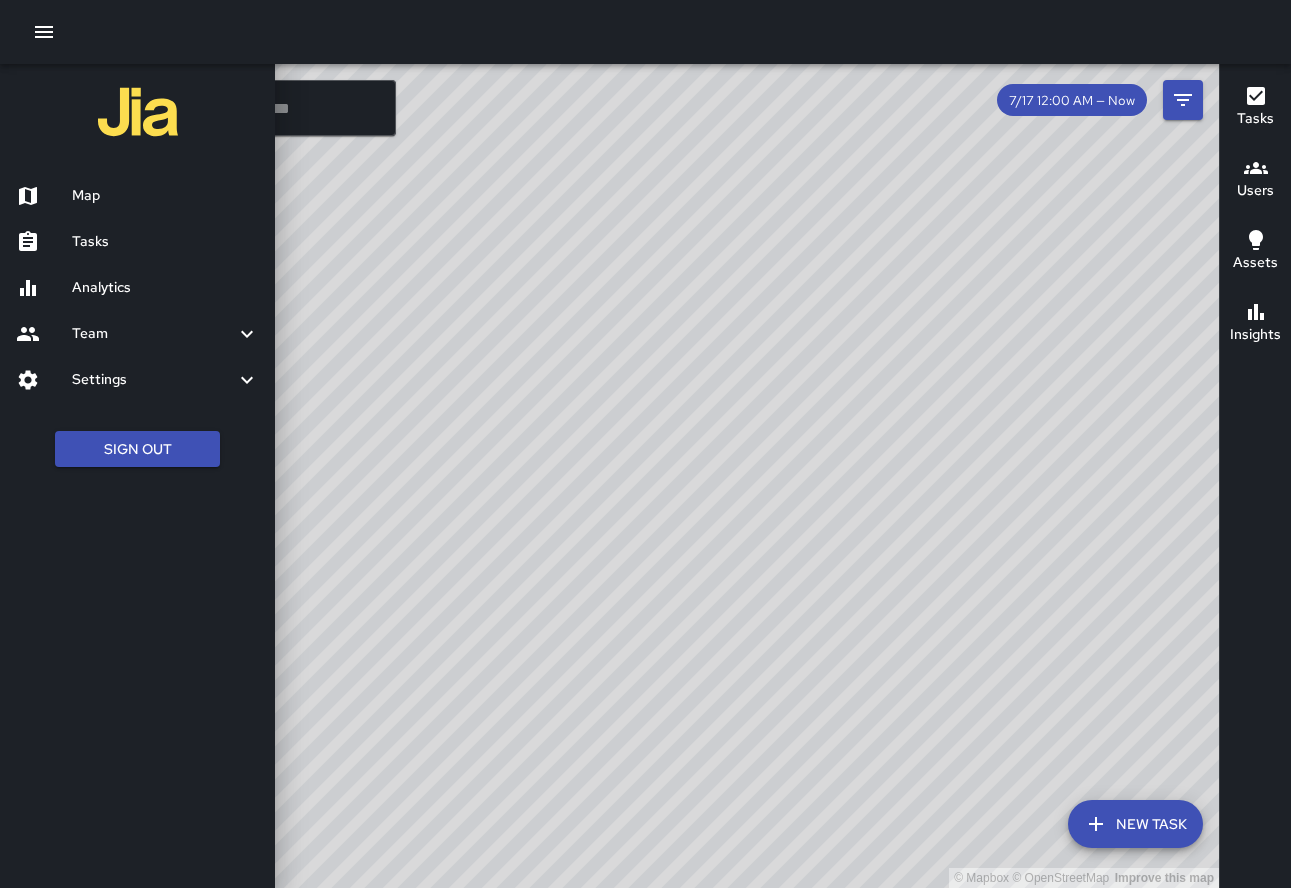 click on "Team" at bounding box center [137, 334] 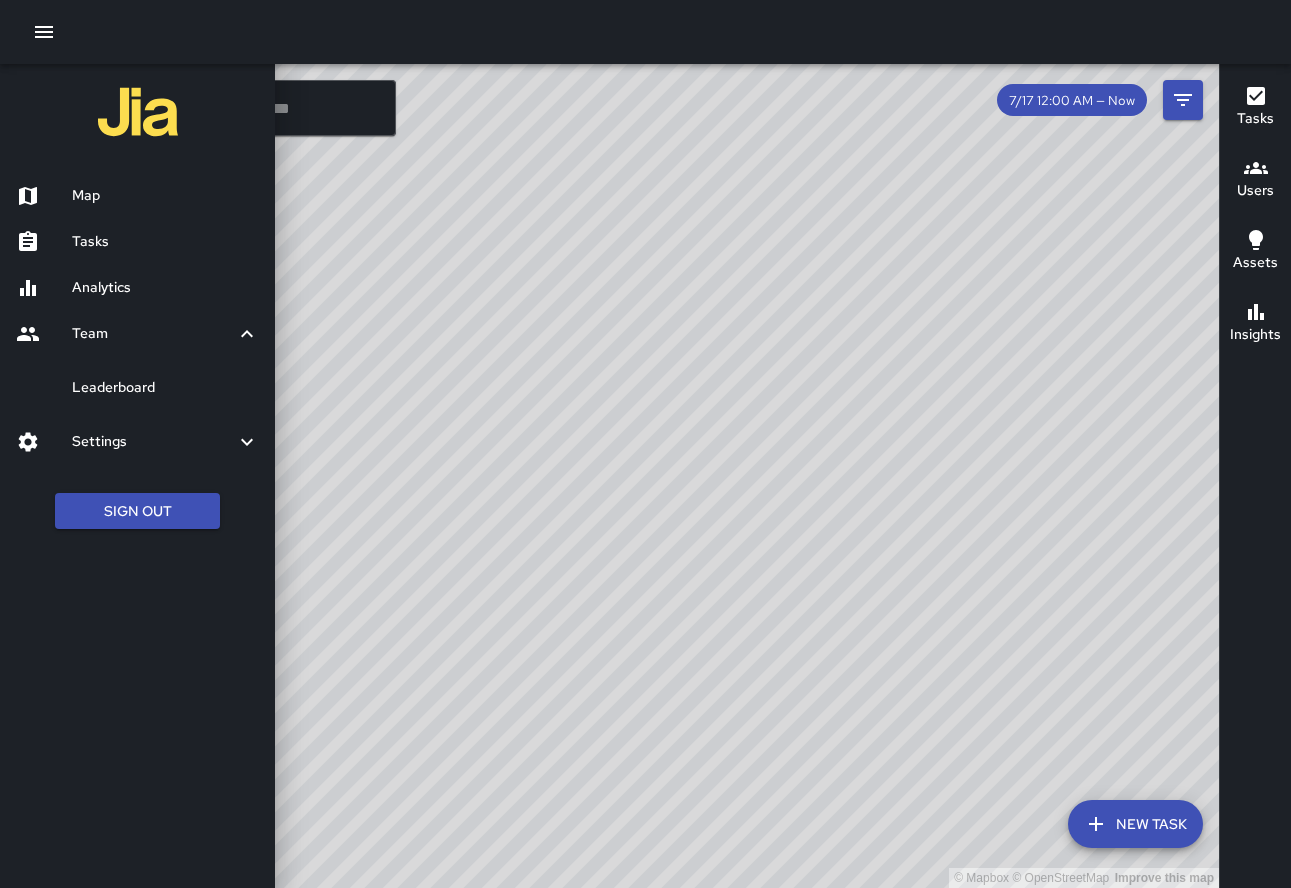 click on "Settings" at bounding box center [153, 442] 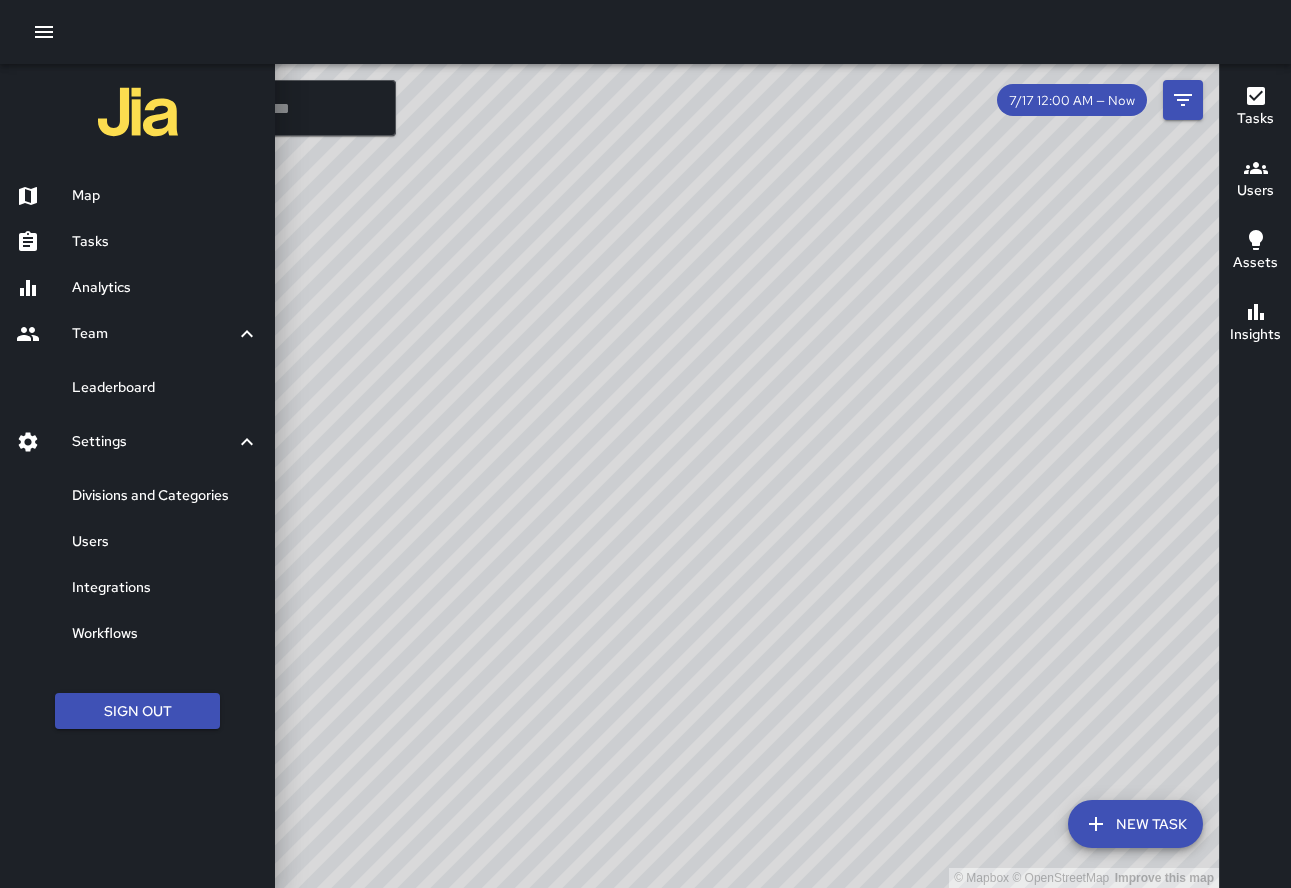 click on "Users" at bounding box center [165, 542] 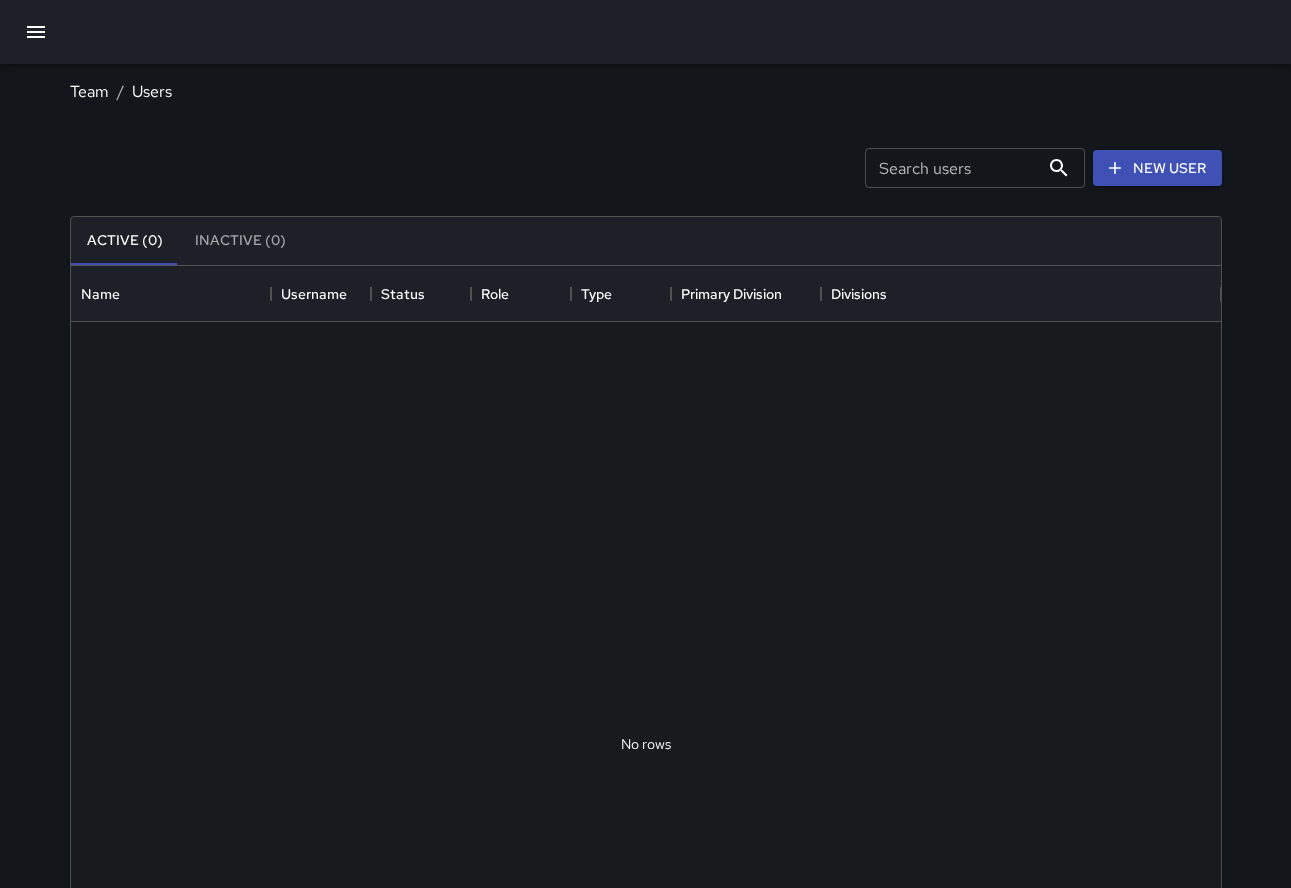 scroll, scrollTop: 1, scrollLeft: 1, axis: both 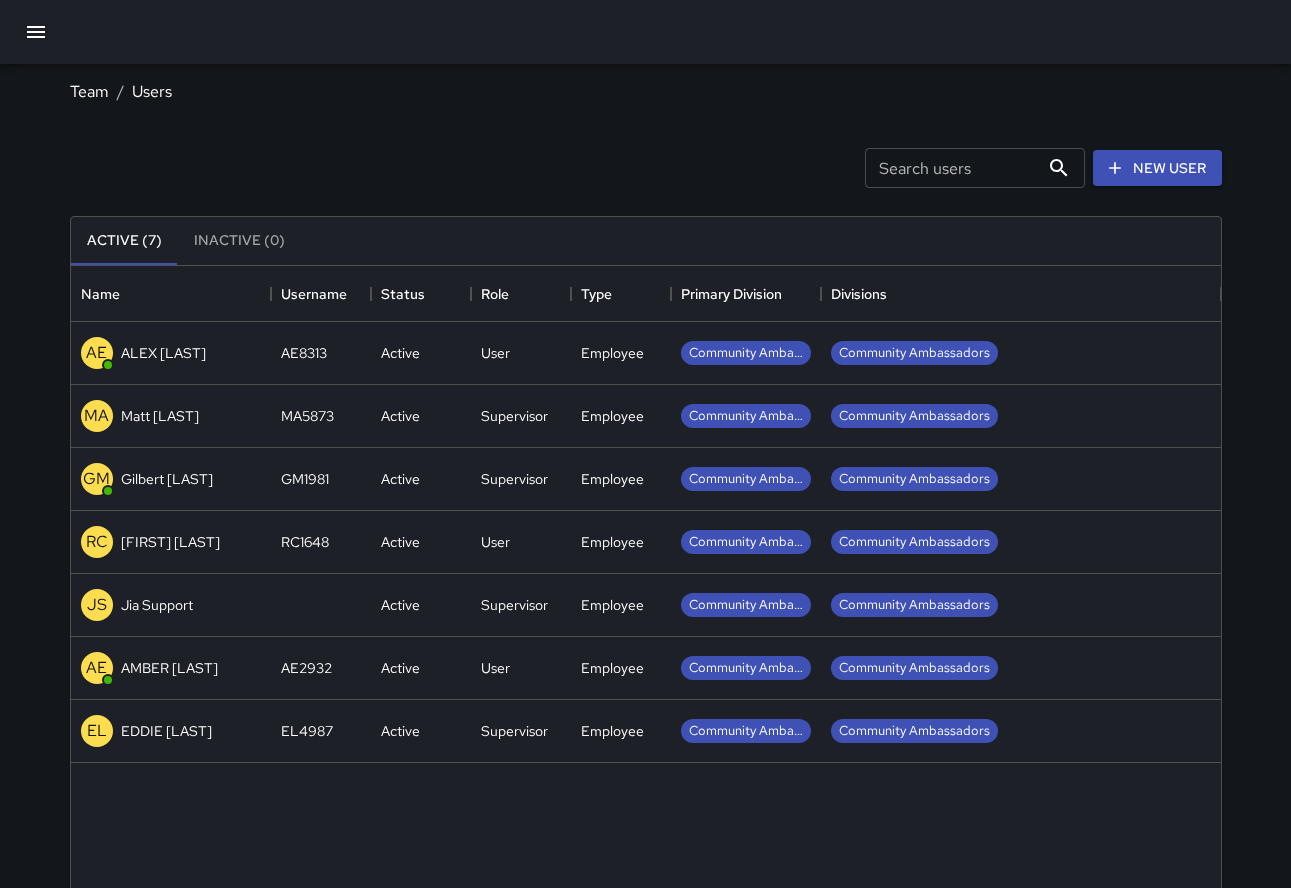 click on "Community Ambassadors" at bounding box center [746, 542] 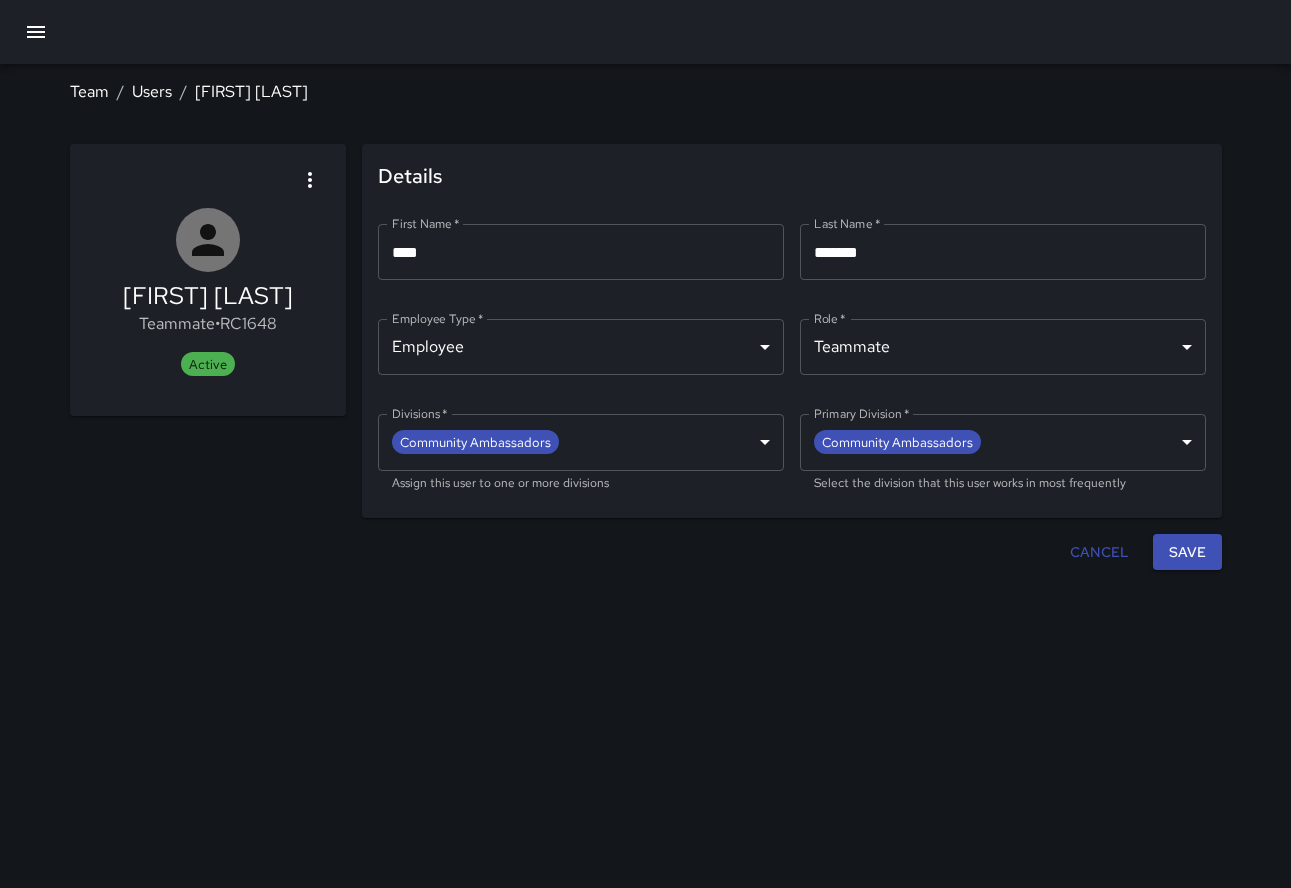 click on "**********" at bounding box center (645, 444) 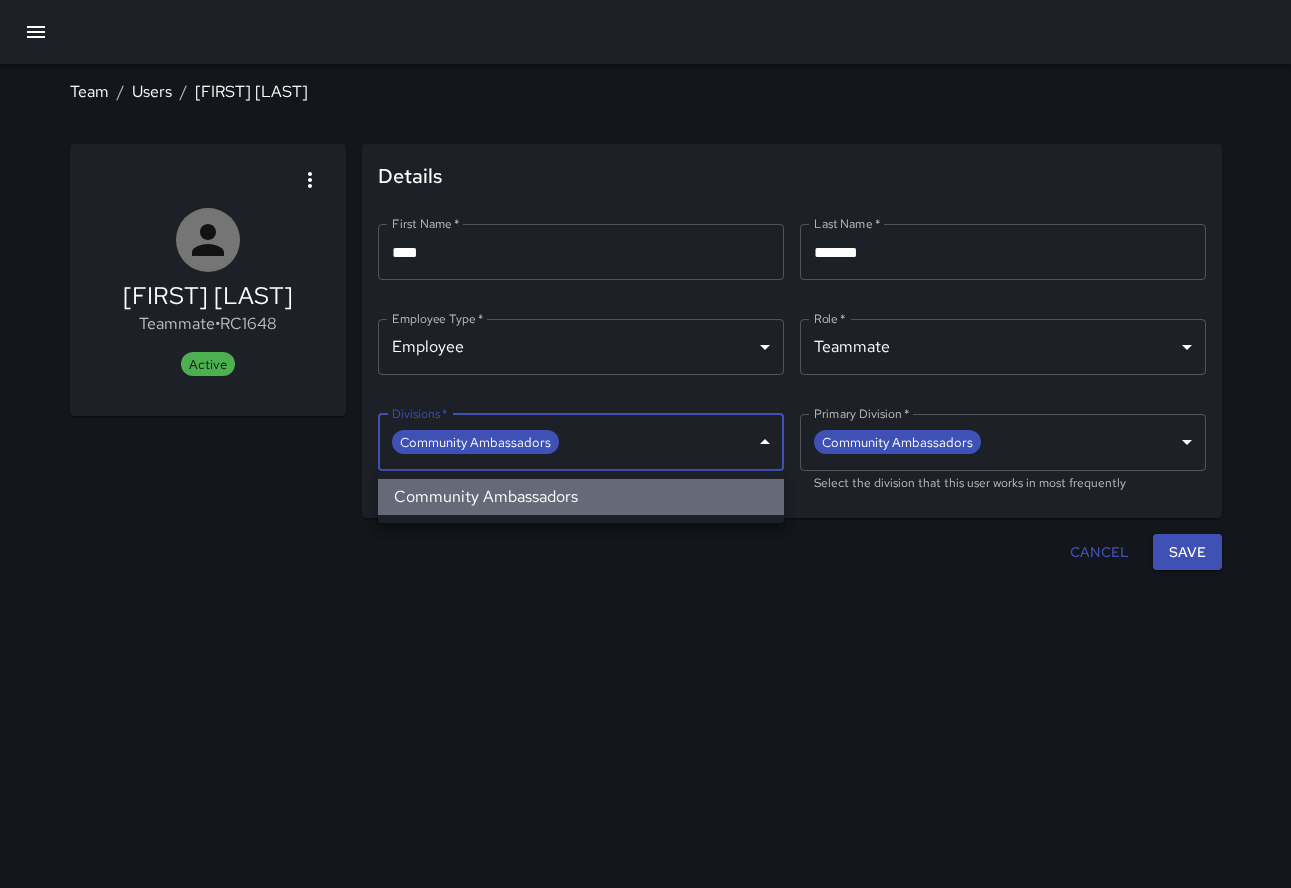 click on "Community Ambassadors" at bounding box center (581, 497) 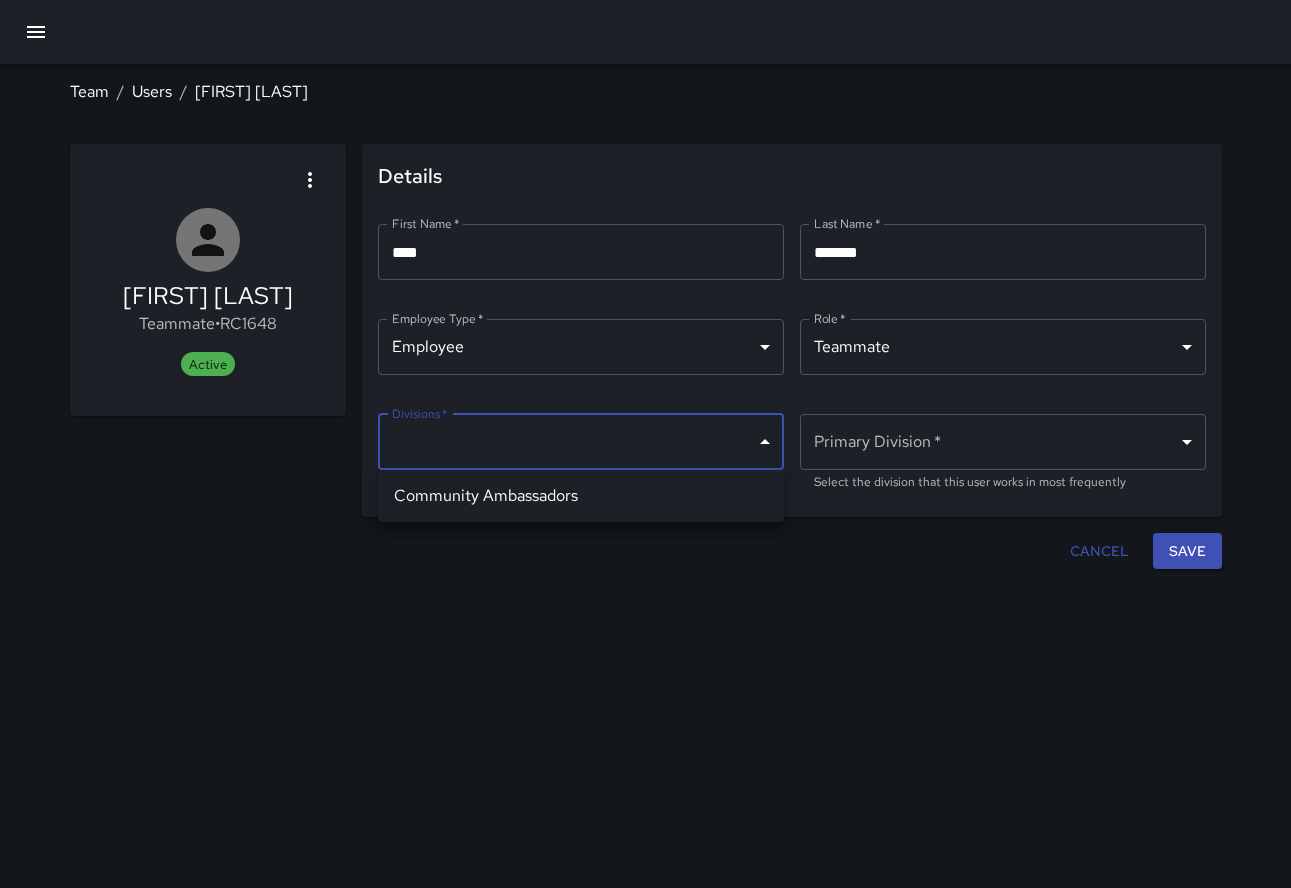 click at bounding box center (645, 444) 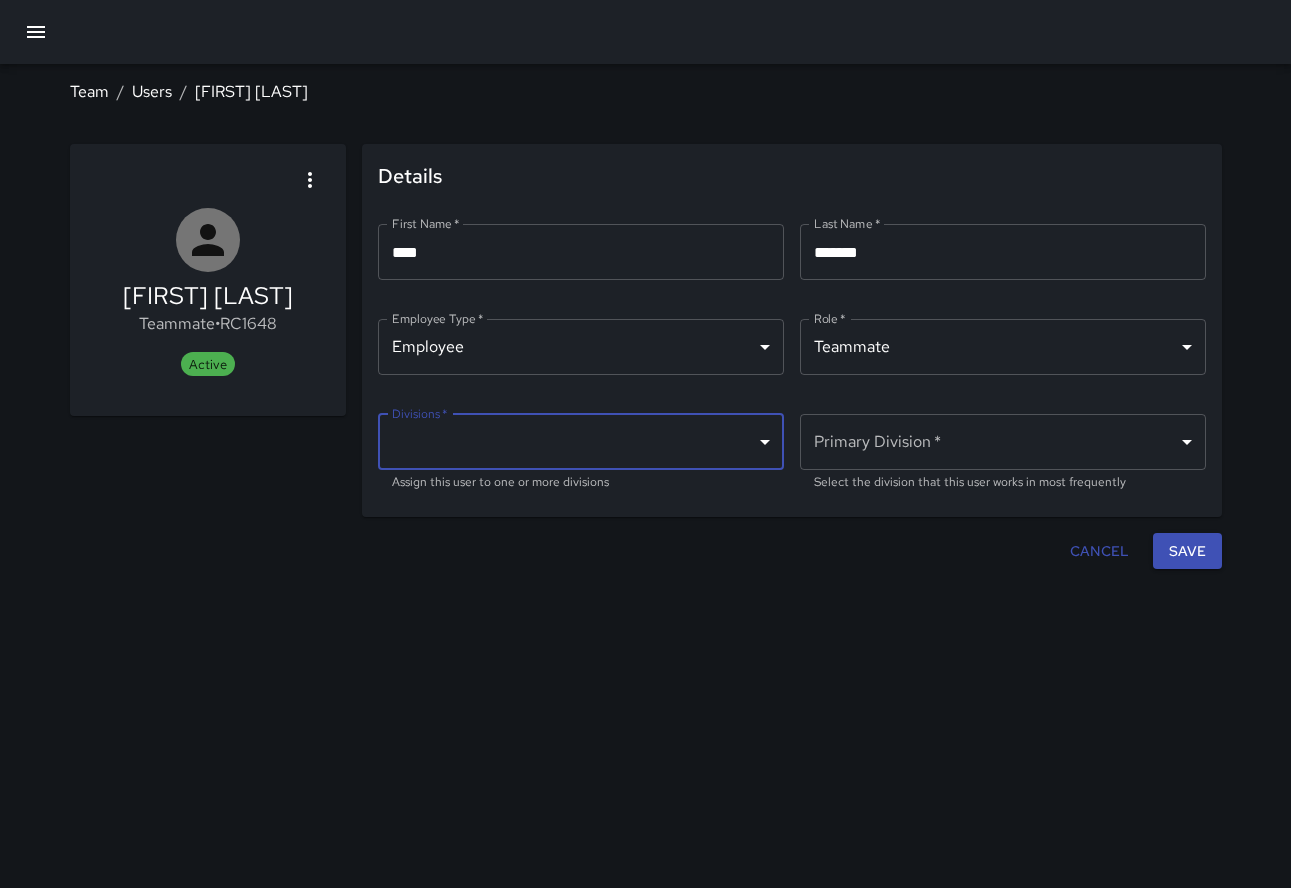 click on "**********" at bounding box center [645, 444] 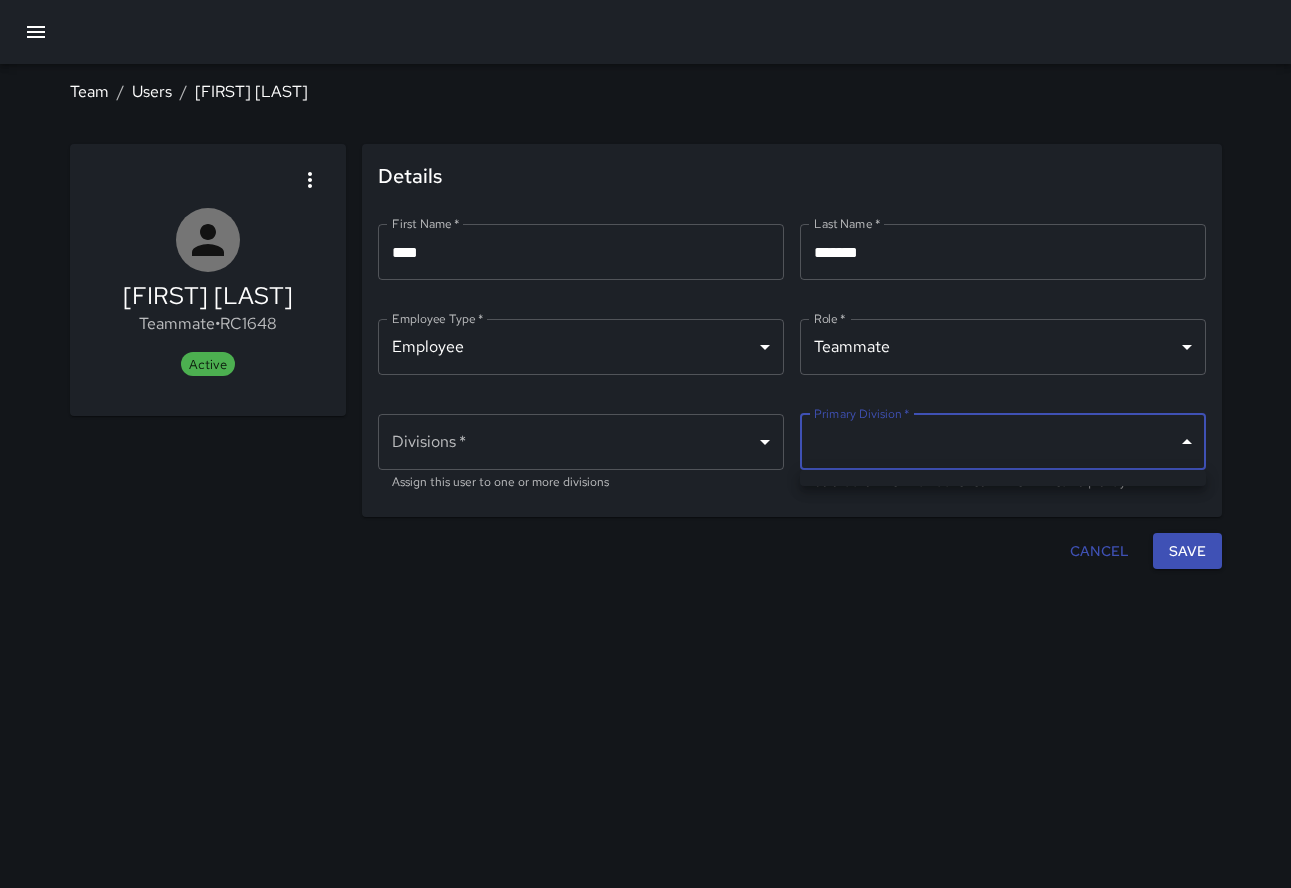 click at bounding box center (645, 444) 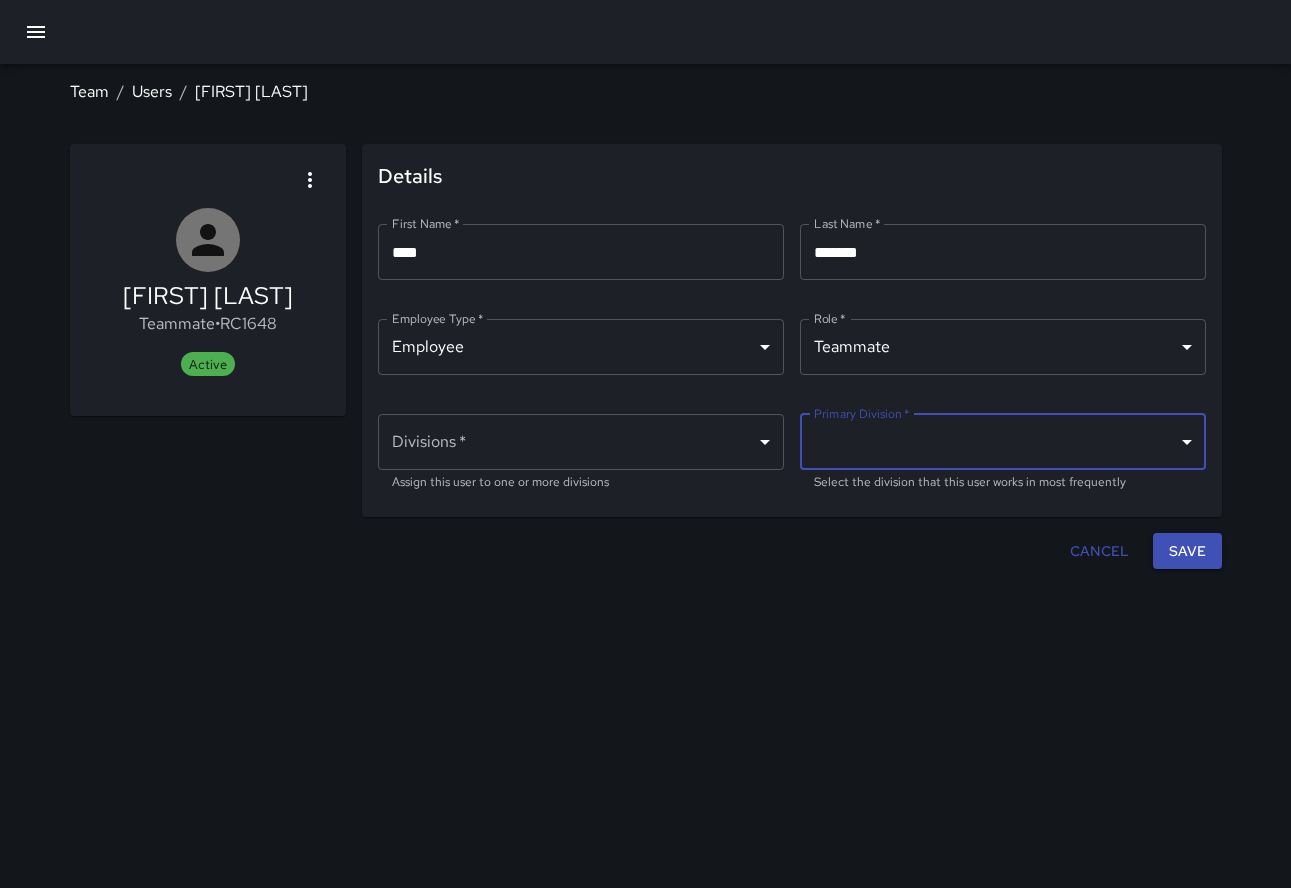 click on "**********" at bounding box center (645, 444) 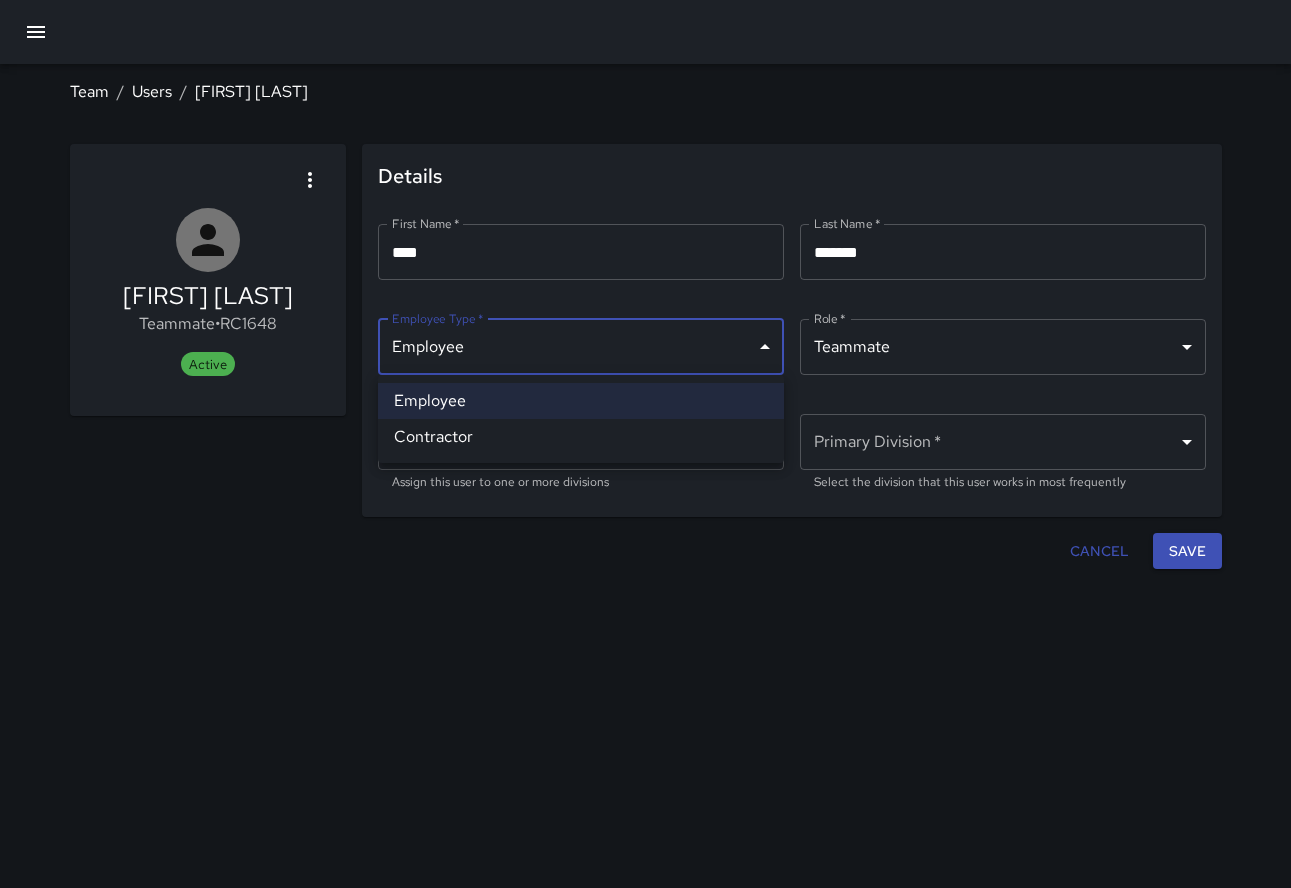 click at bounding box center [645, 444] 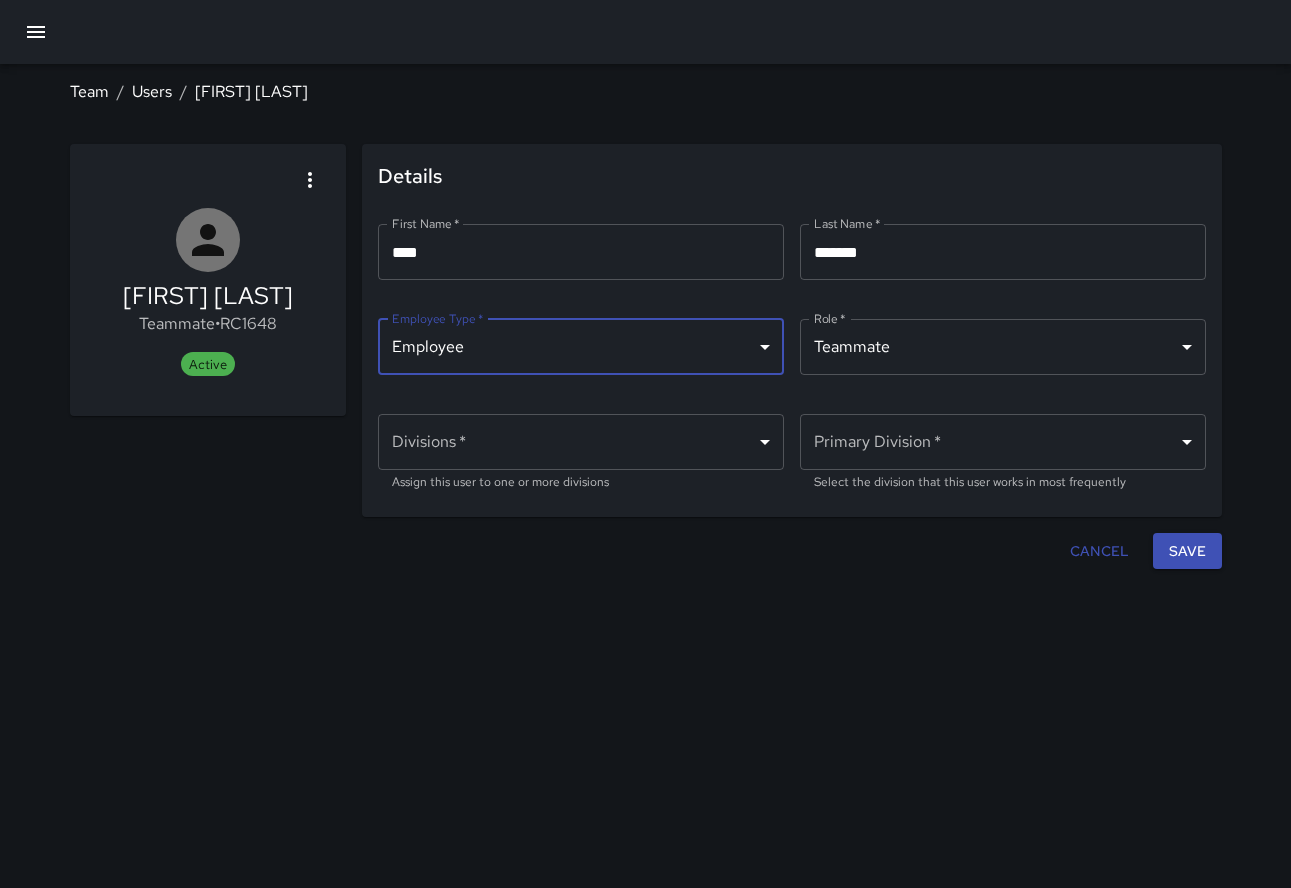 click on "**********" at bounding box center (645, 444) 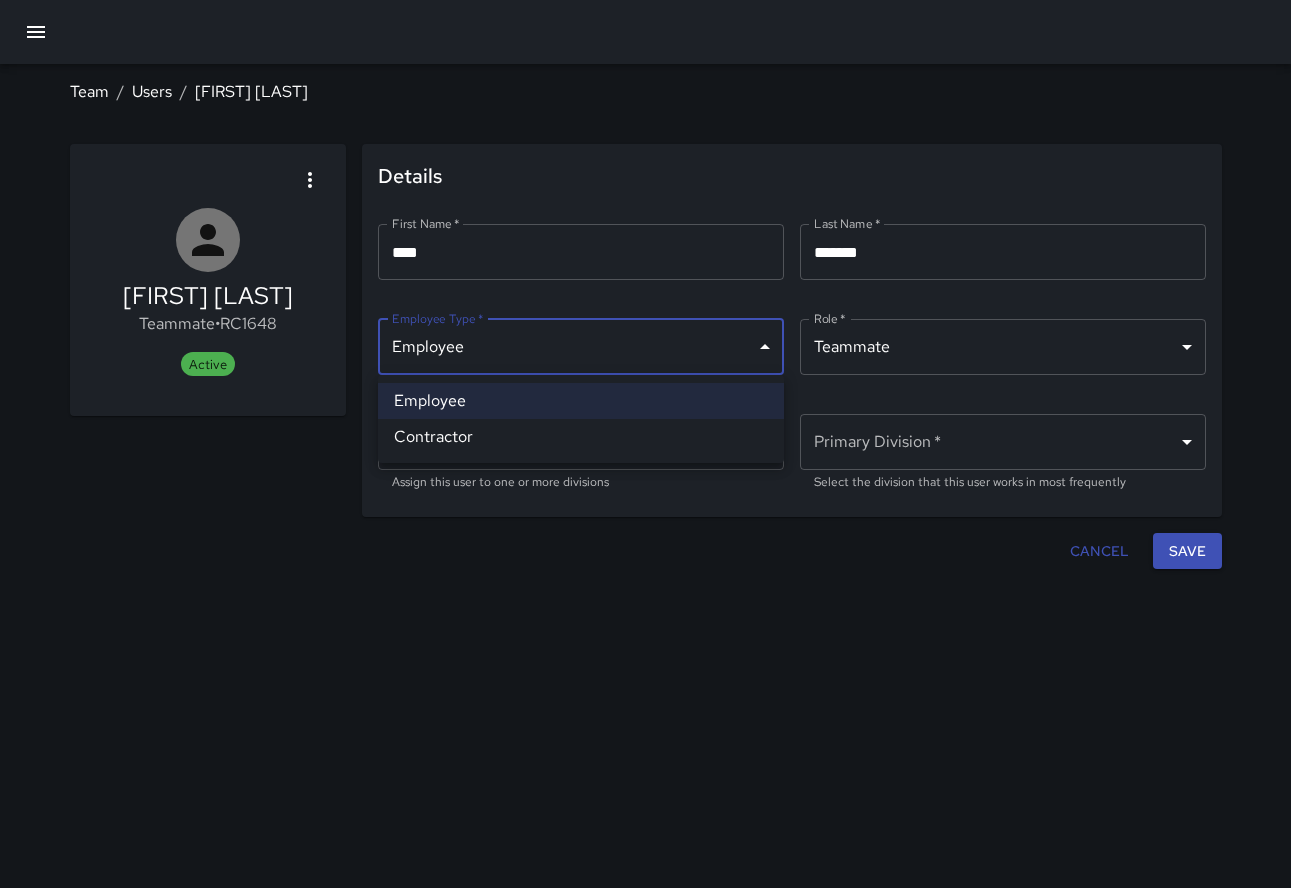 click at bounding box center [645, 444] 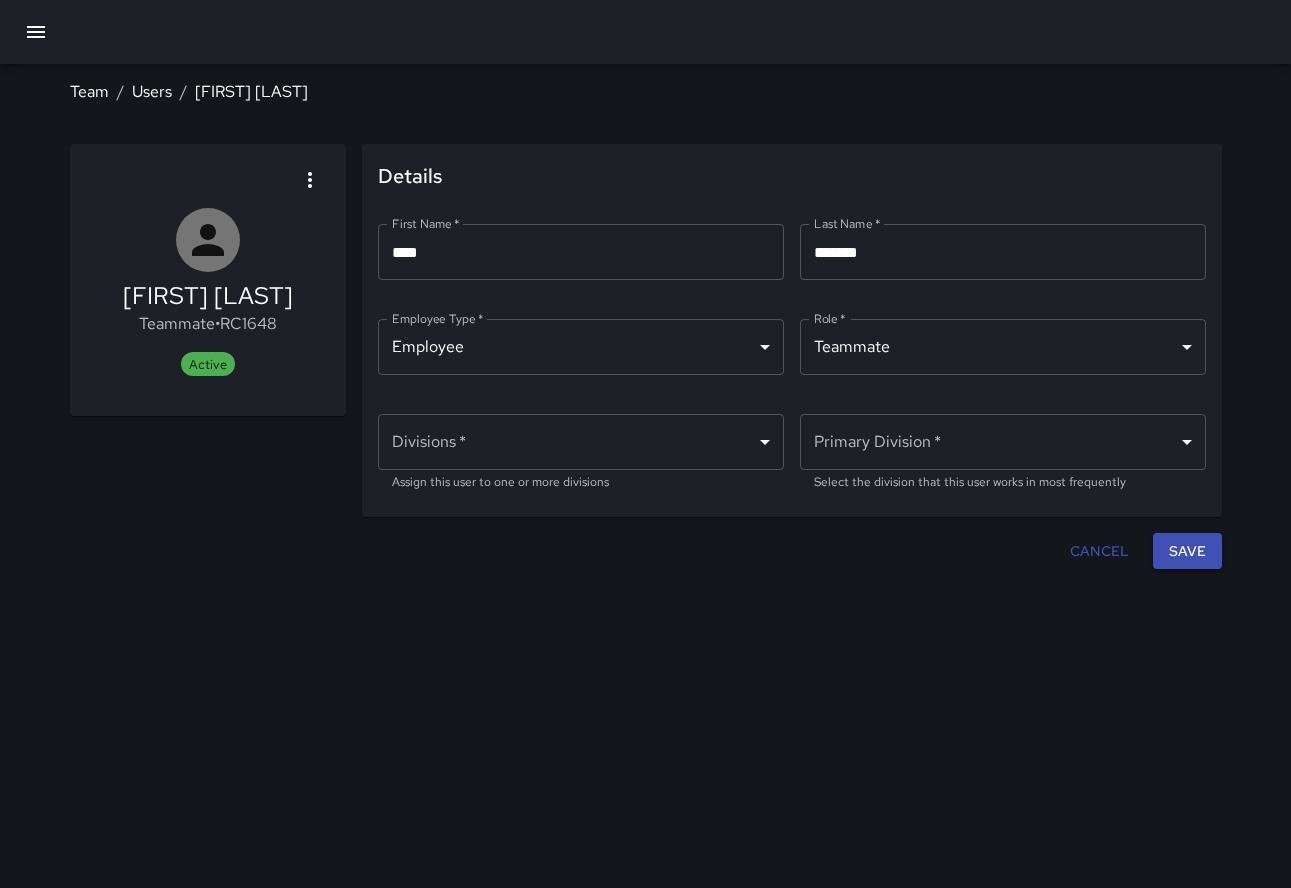 click on "**********" at bounding box center [645, 444] 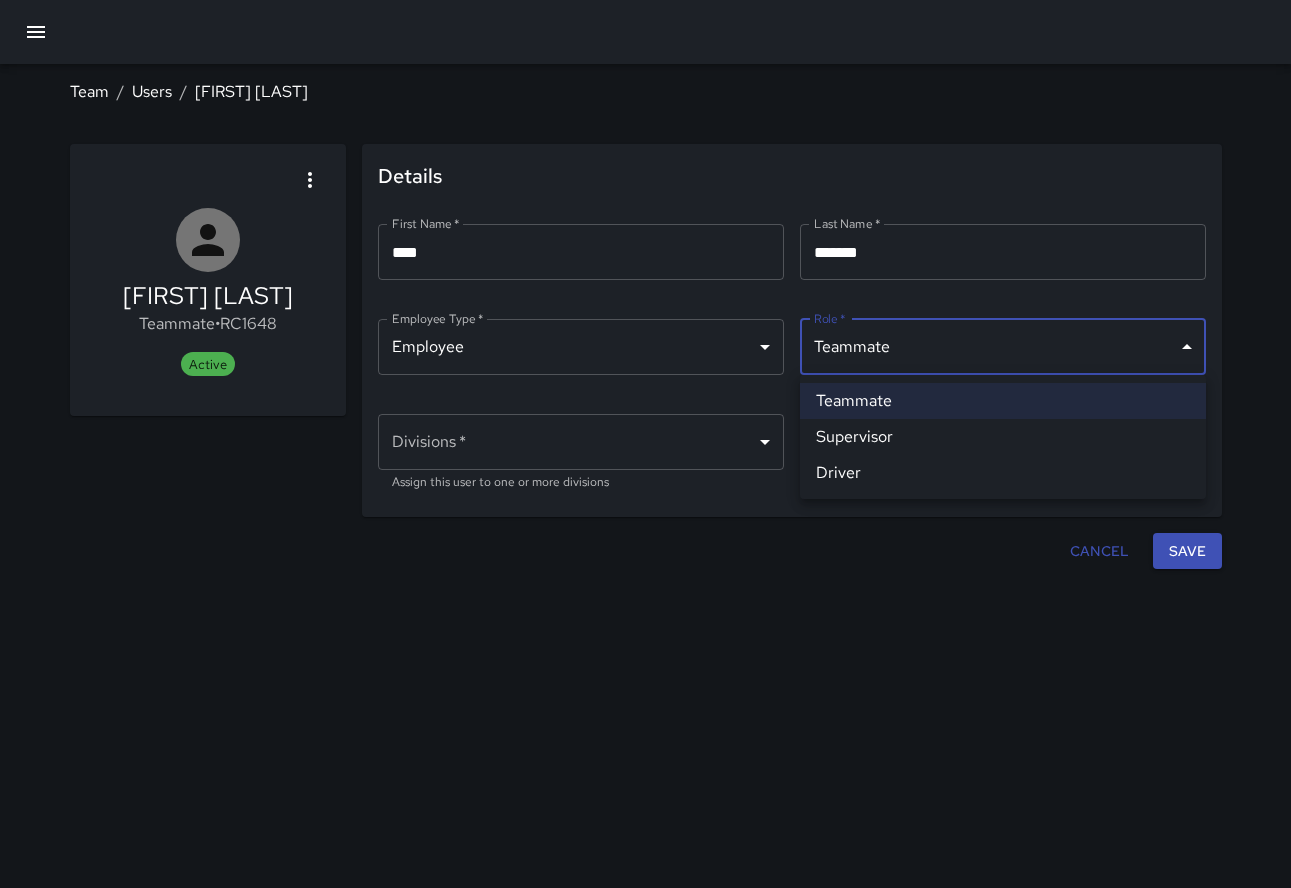 click on "Teammate" at bounding box center [1003, 401] 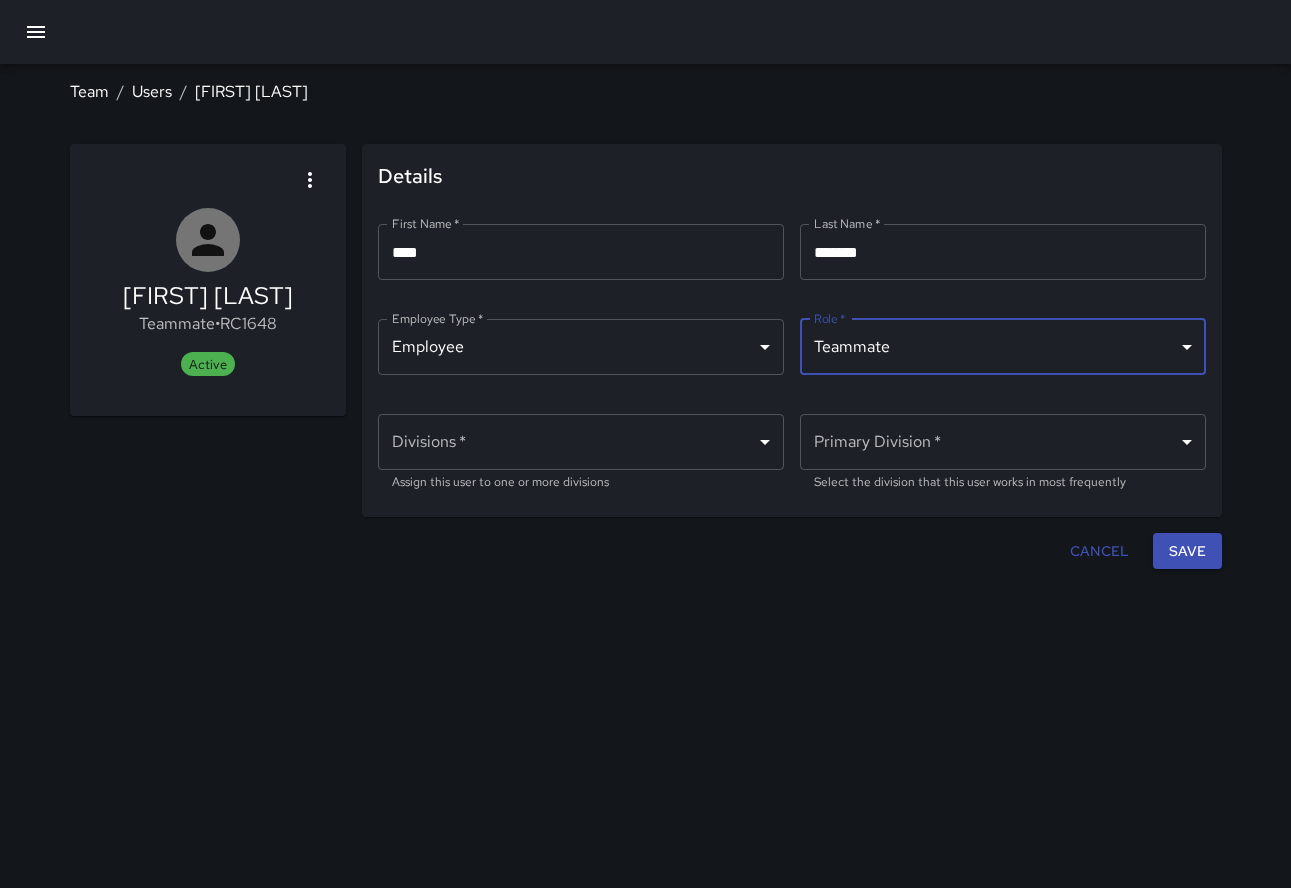 click on "**********" at bounding box center (645, 444) 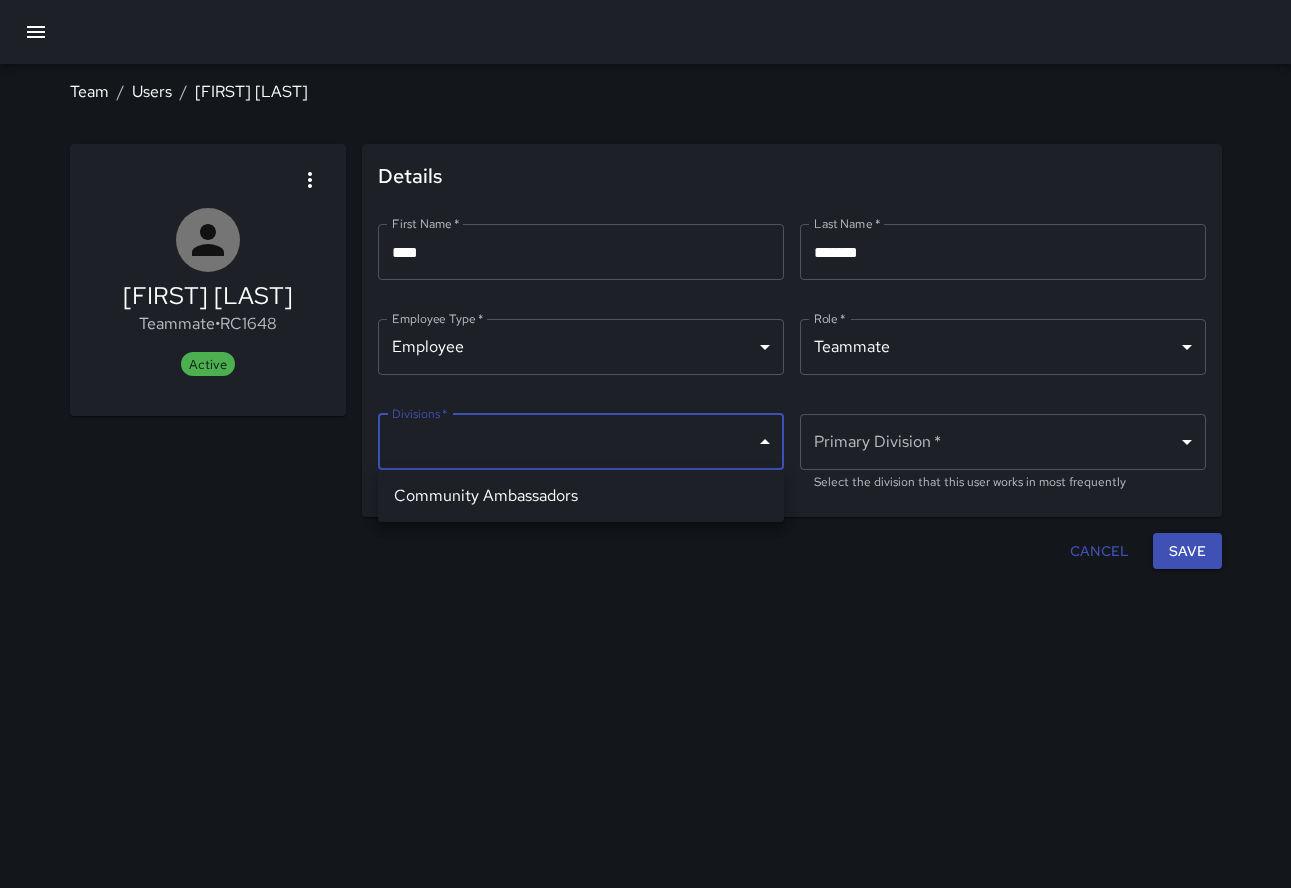 click at bounding box center (645, 444) 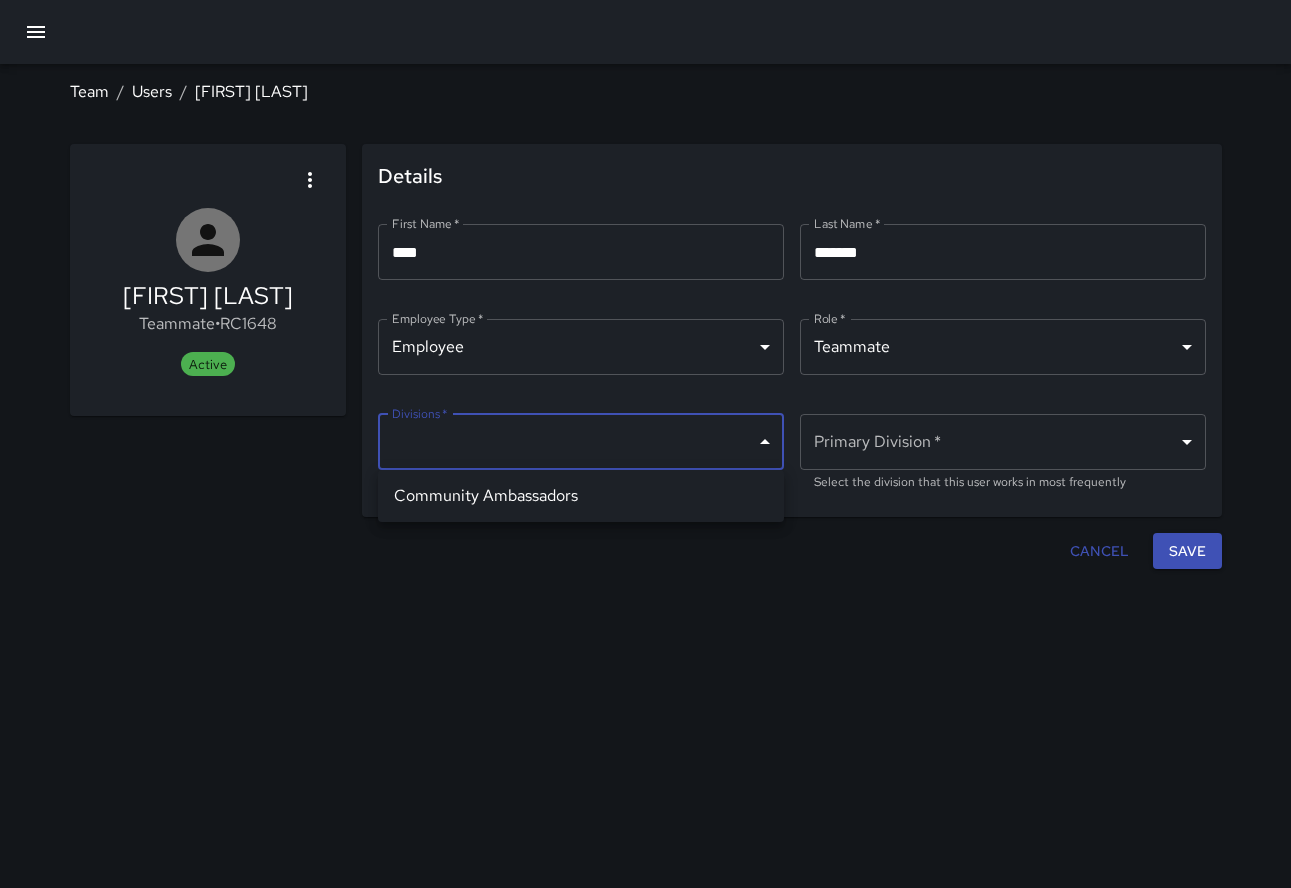 click on "Community Ambassadors" at bounding box center (581, 496) 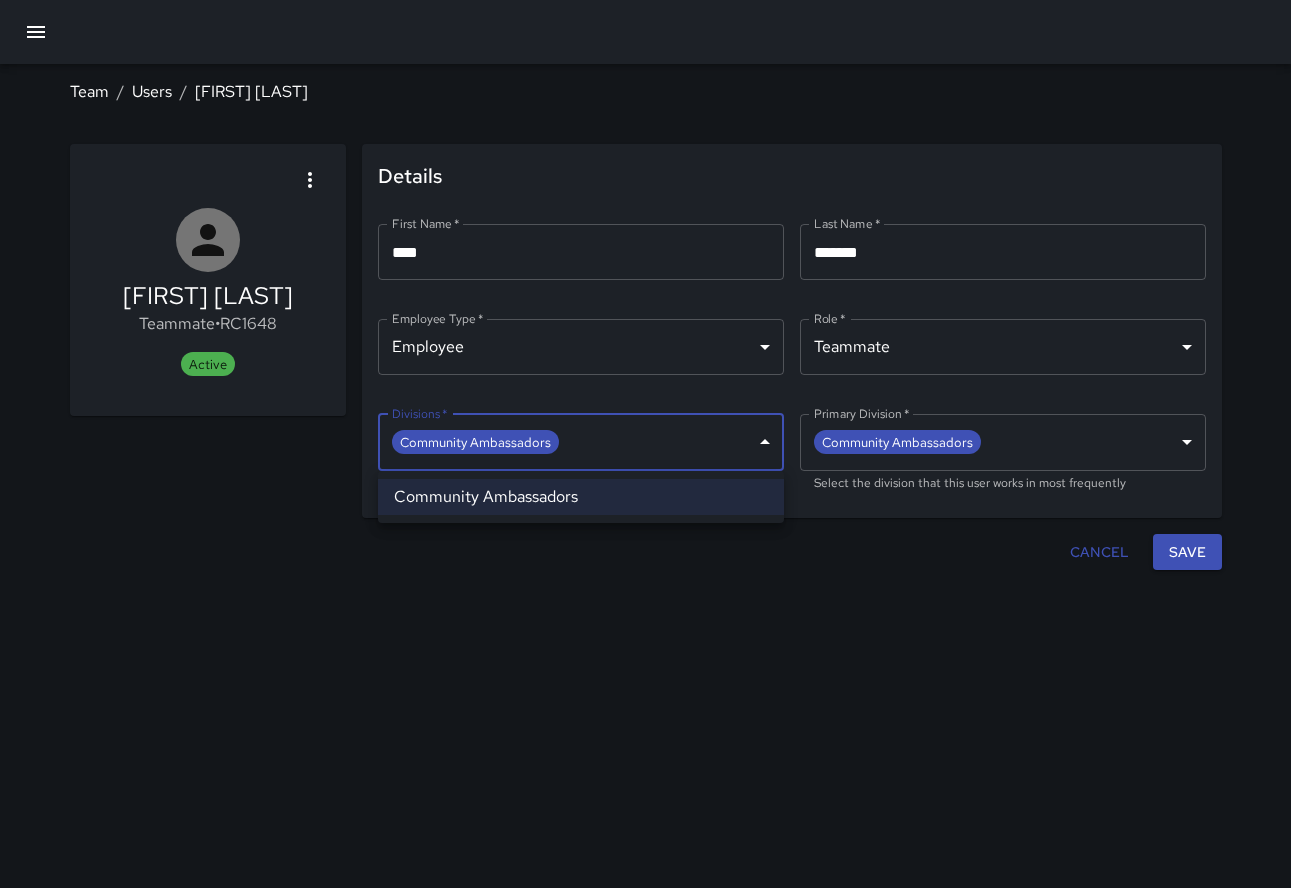 click at bounding box center [645, 444] 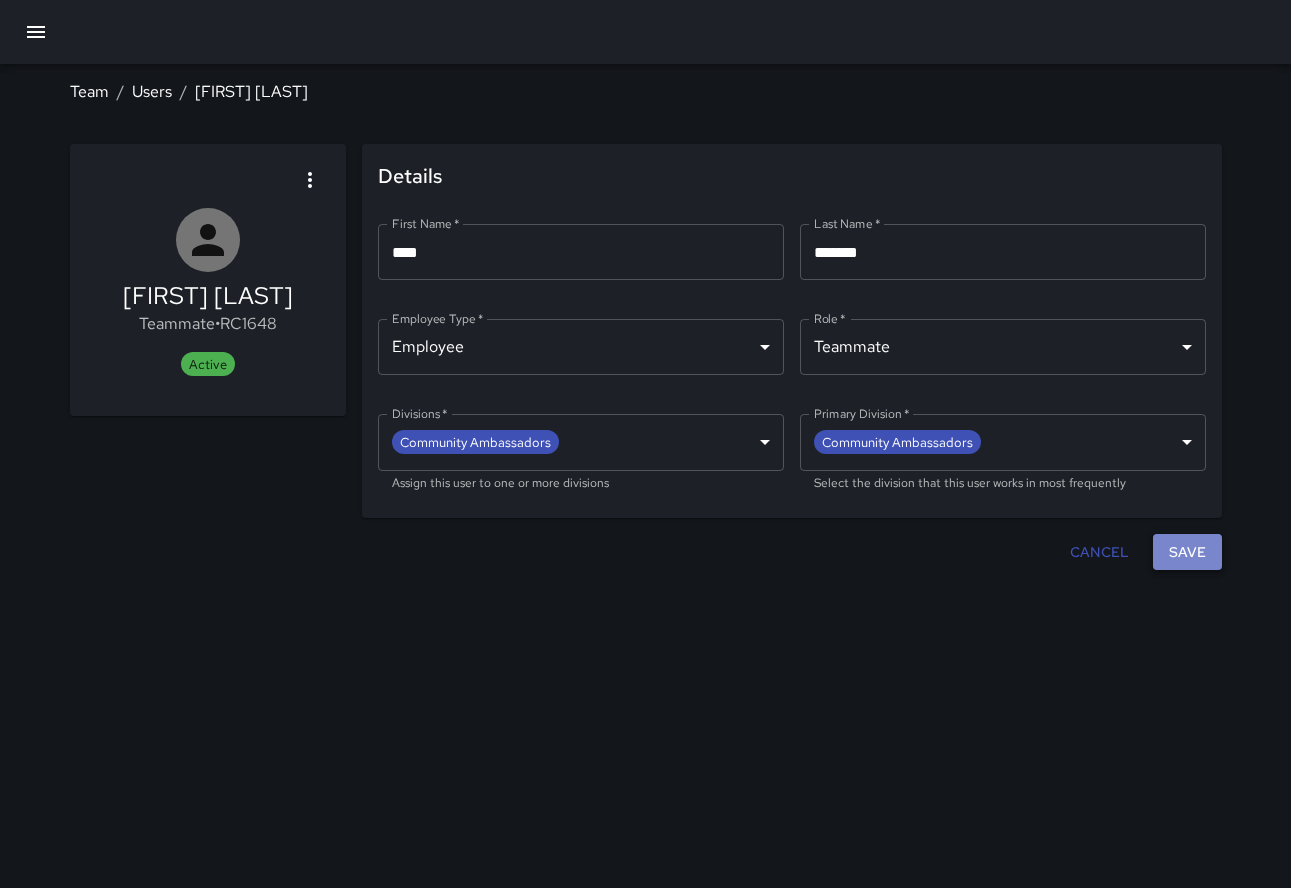 click on "Save" at bounding box center (1187, 552) 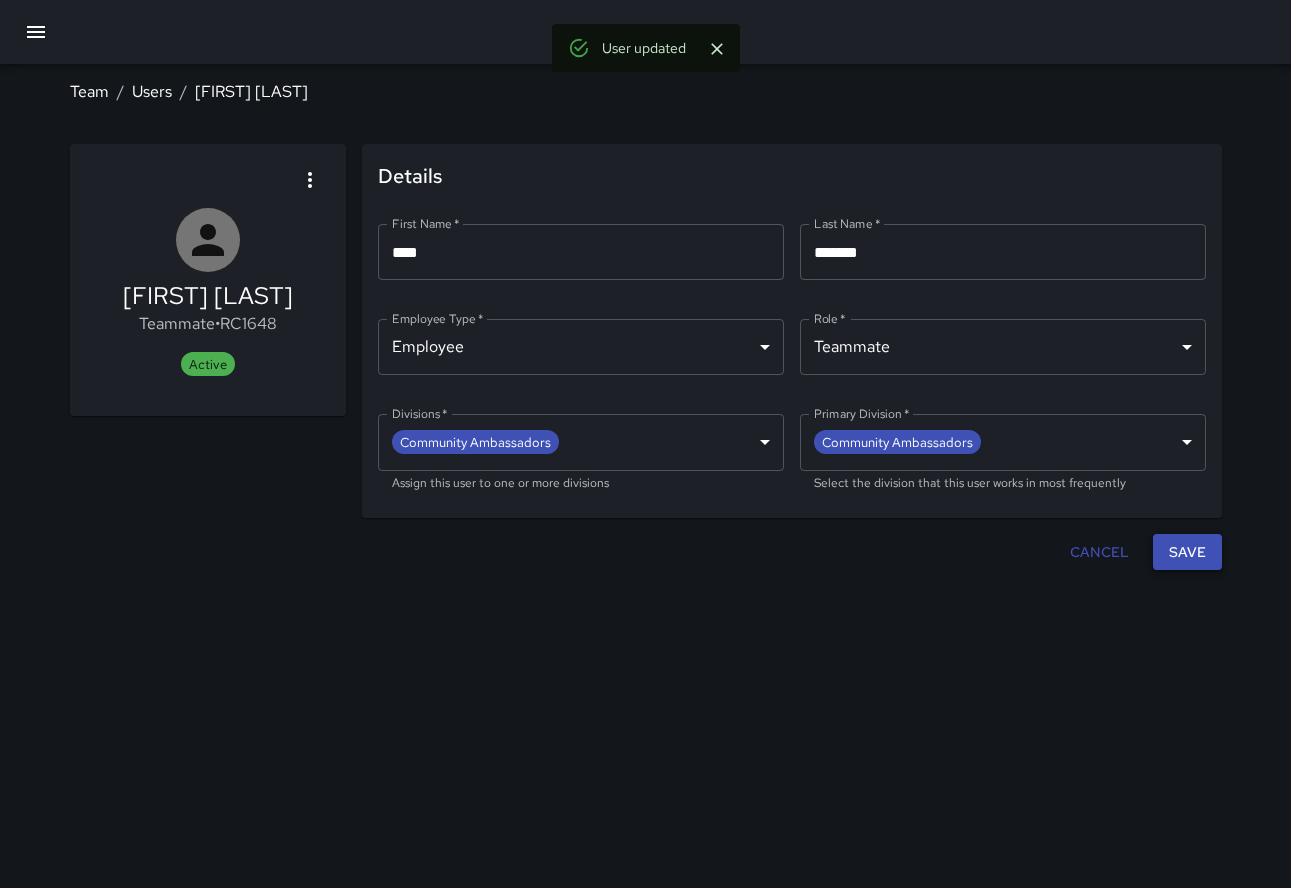 click on "Save" at bounding box center (1187, 552) 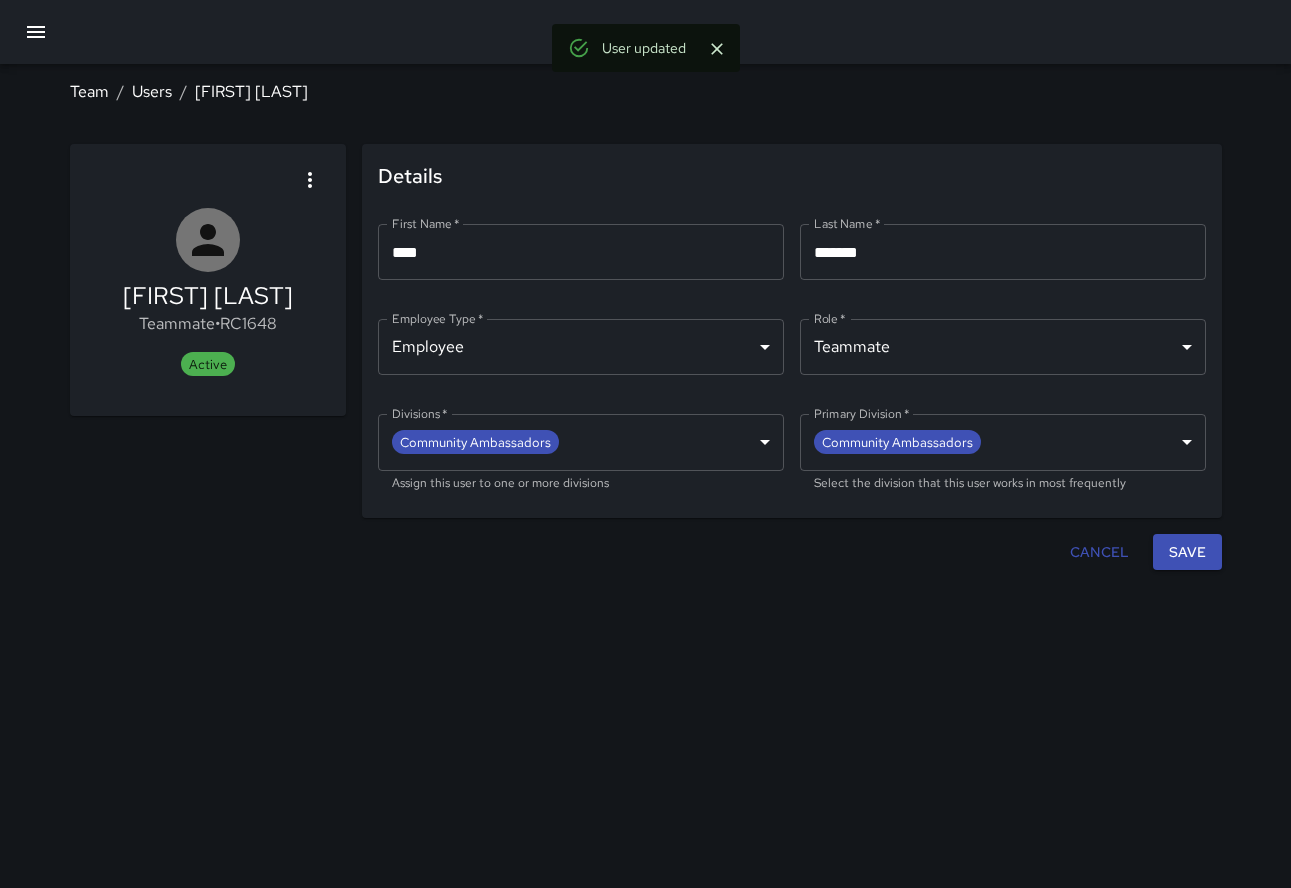 click 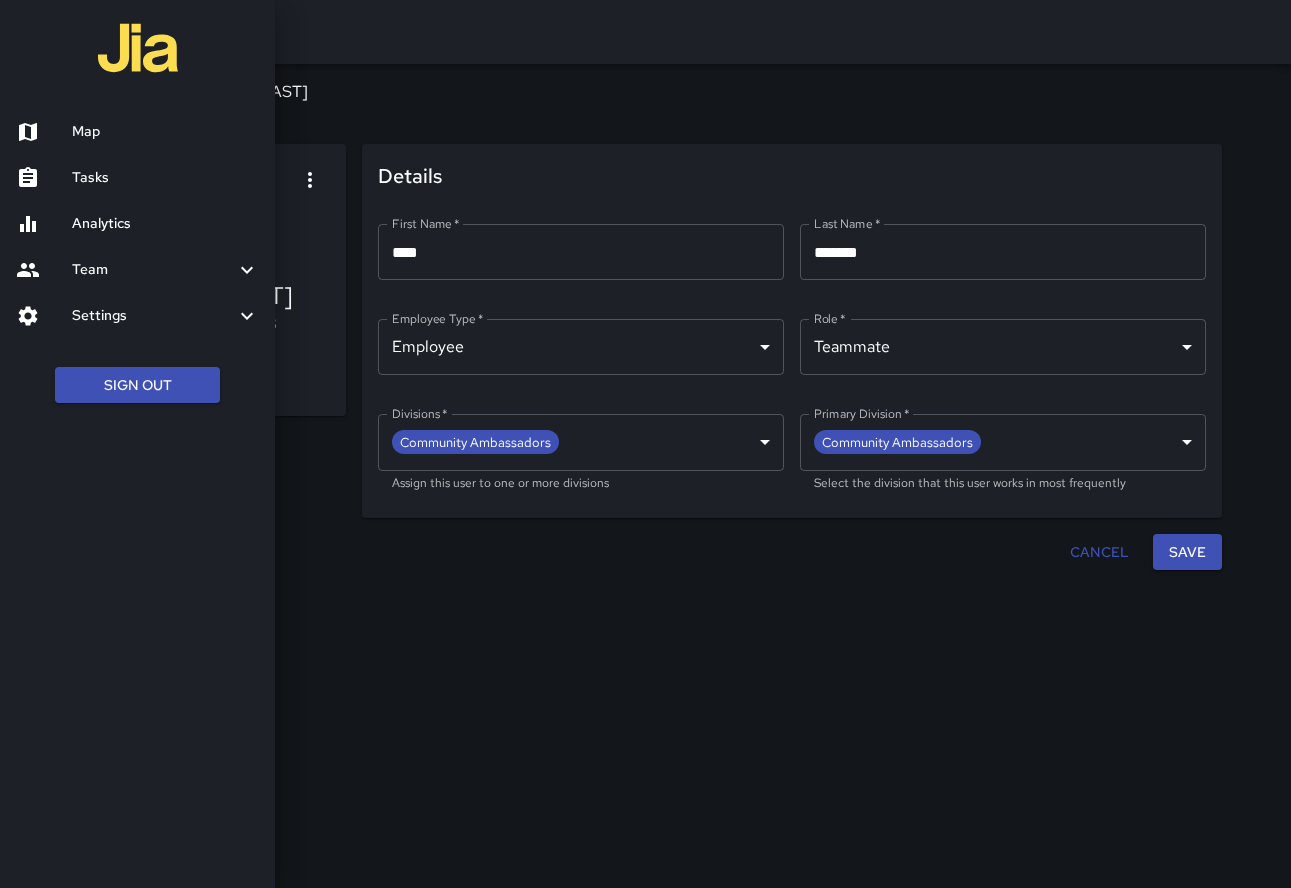 click on "Map" at bounding box center [165, 132] 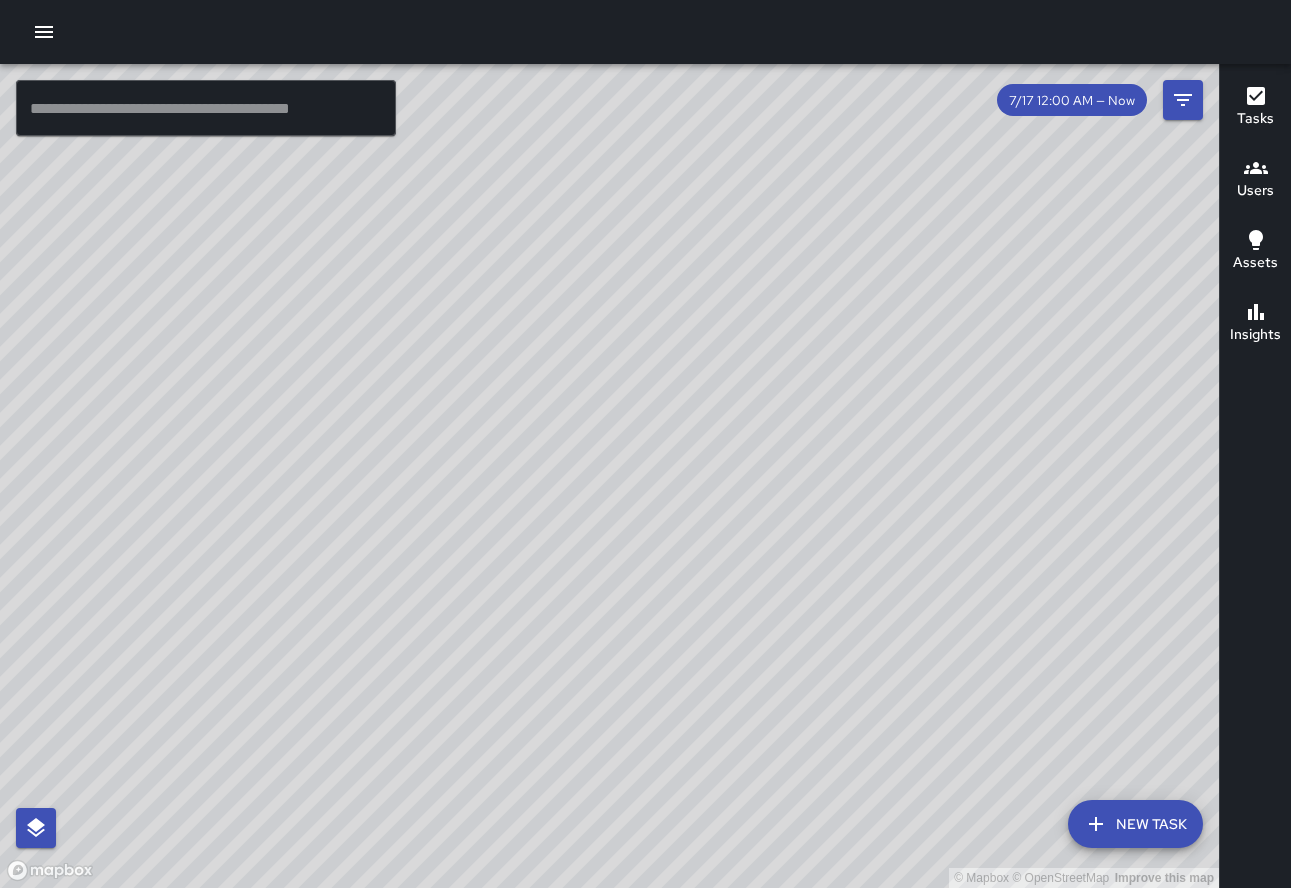 click on "© Mapbox   © OpenStreetMap   Improve this map" at bounding box center [609, 476] 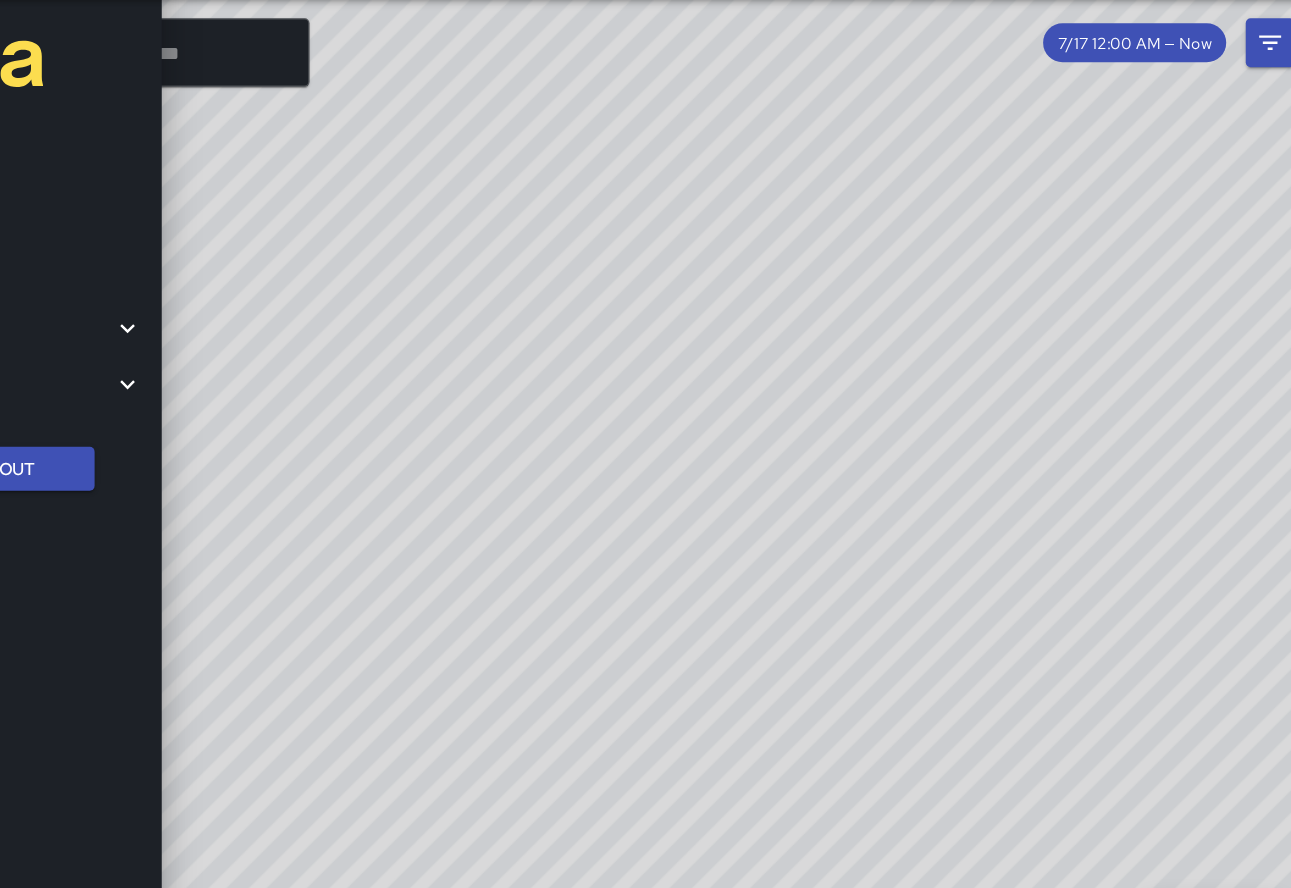 drag, startPoint x: 740, startPoint y: 298, endPoint x: 997, endPoint y: 784, distance: 549.7681 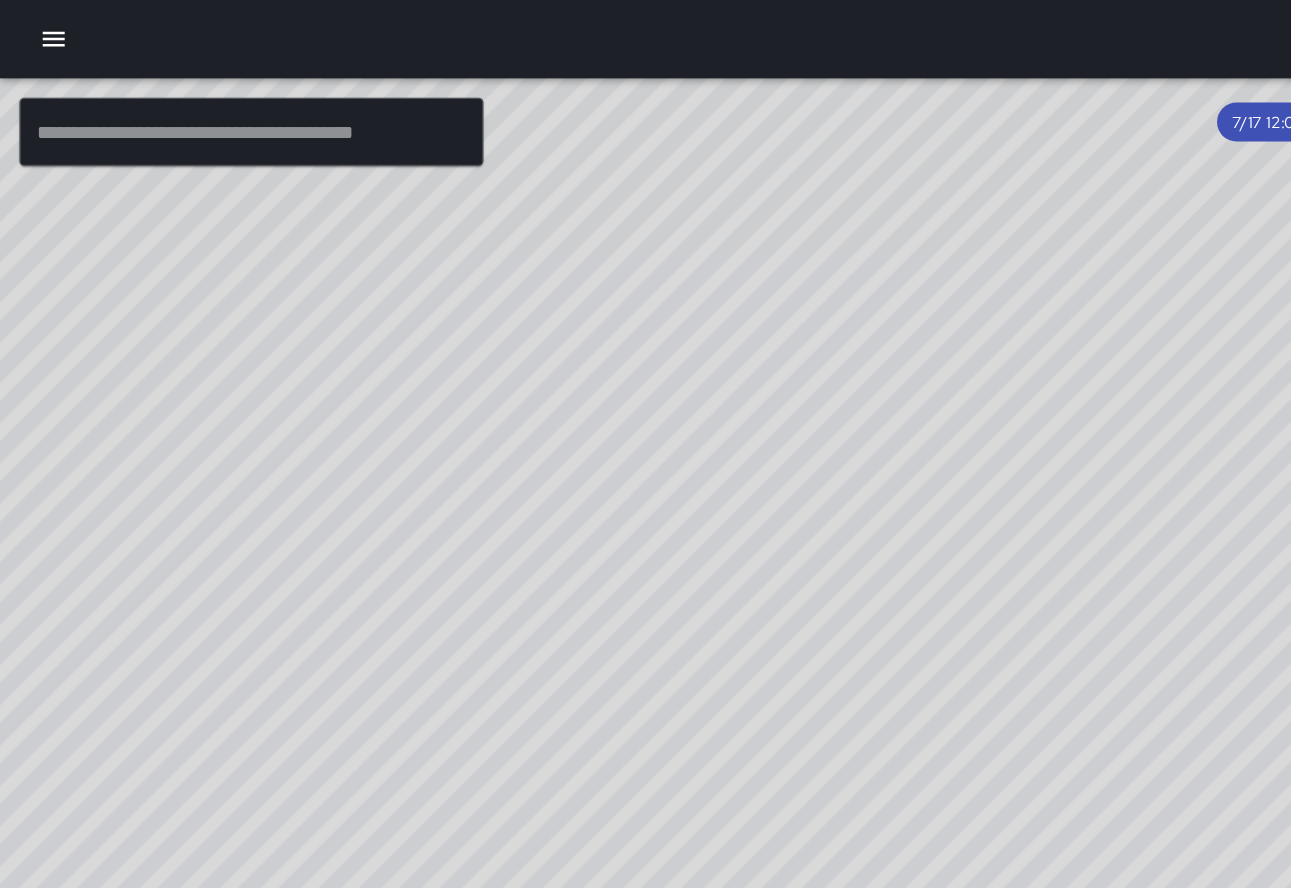 drag, startPoint x: 444, startPoint y: 366, endPoint x: 543, endPoint y: 813, distance: 457.83185 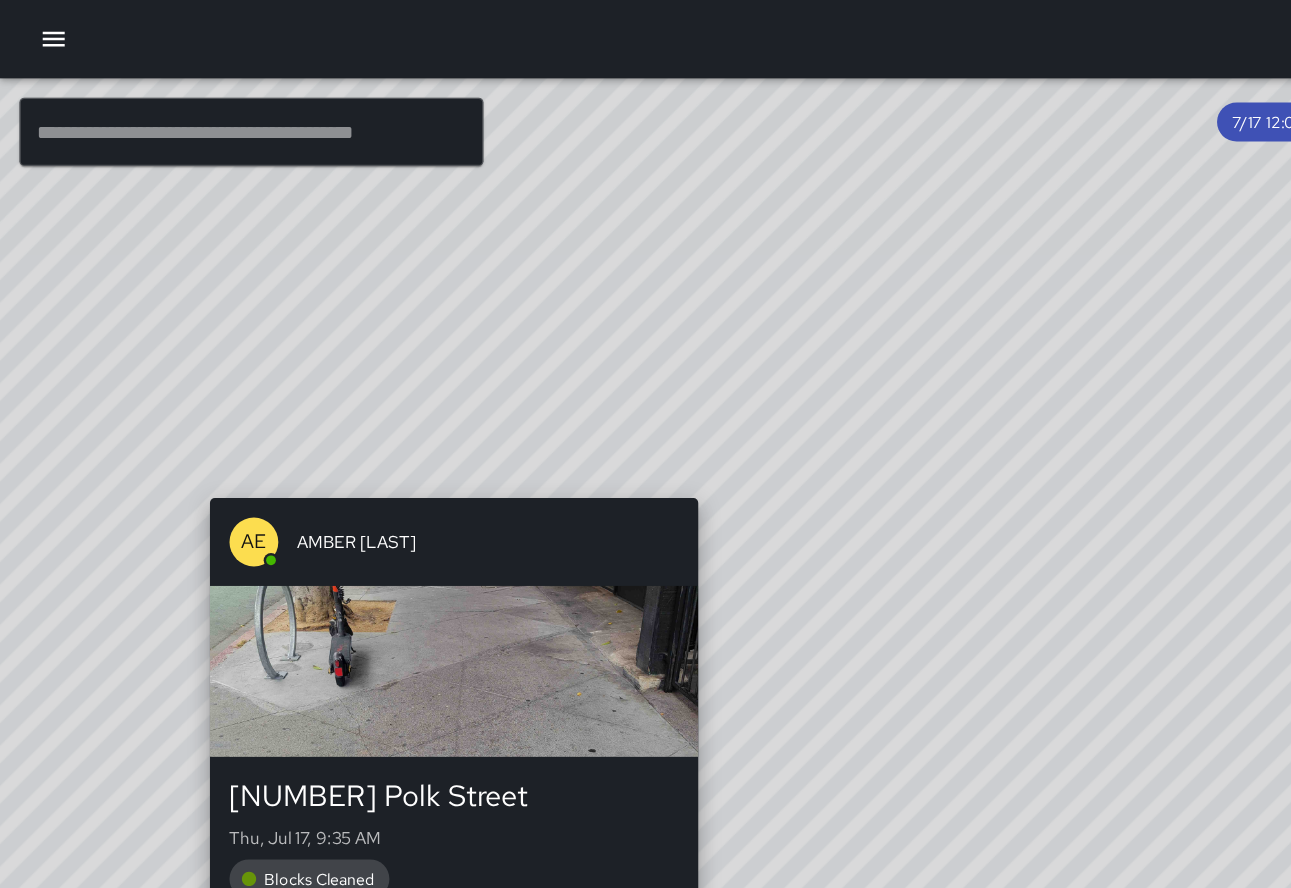 click on "© Mapbox   © OpenStreetMap   Improve this map AE [FIRST] [LAST] [NUMBER] [STREET] Thu, Jul 17, 9:35 AM Blocks Cleaned" at bounding box center (609, 476) 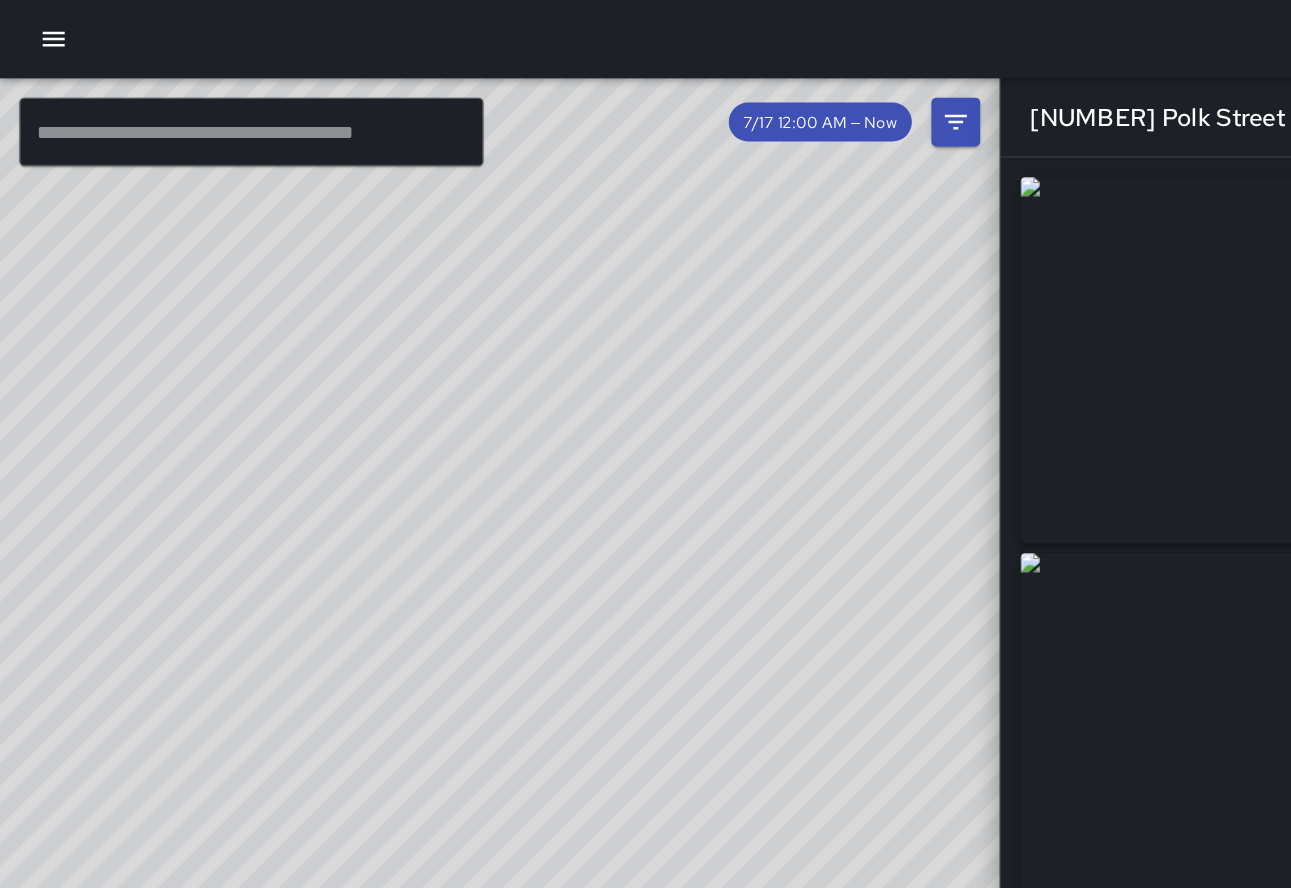 type on "**********" 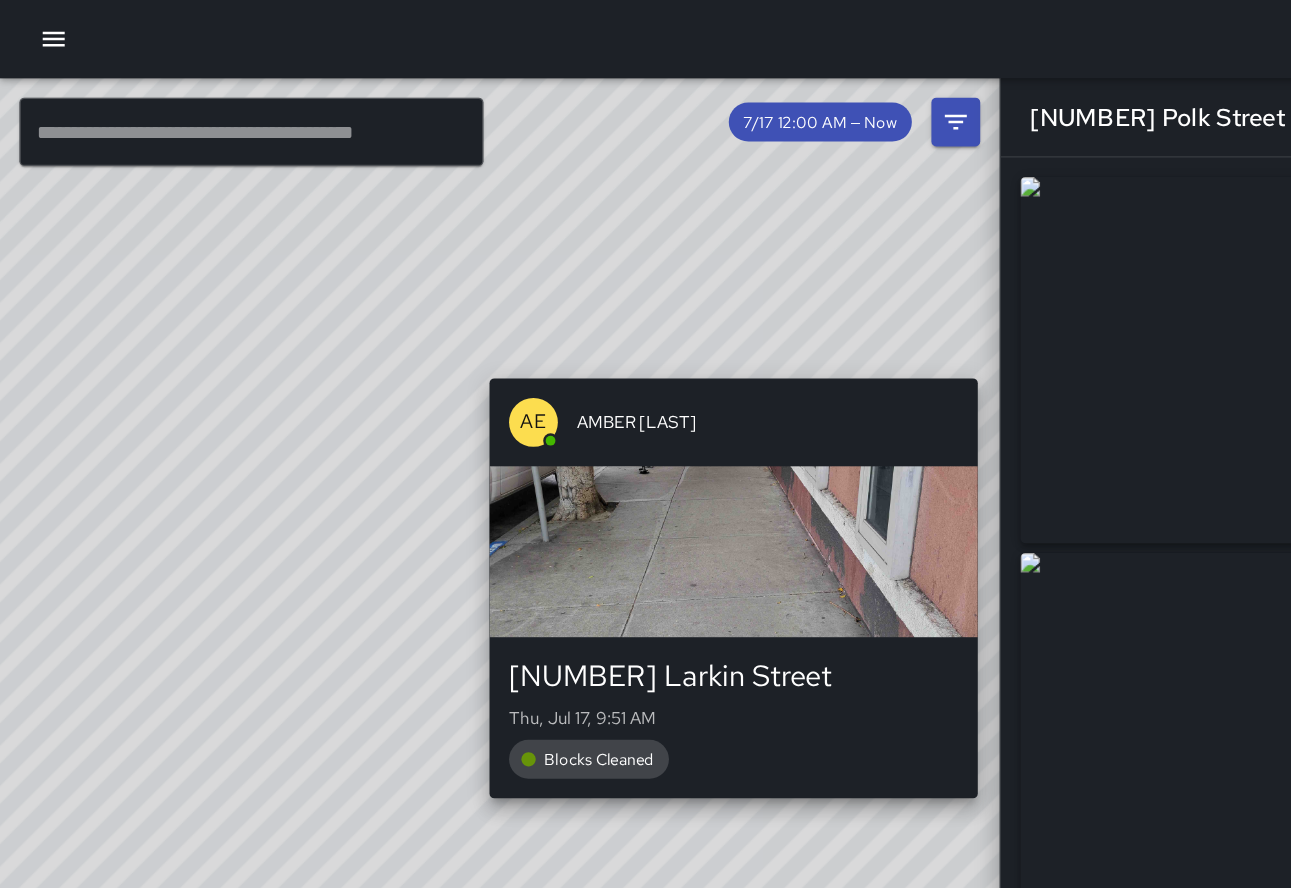 click on "© Mapbox   © OpenStreetMap   Improve this map AE AMBER EVANS [NUMBER] Polk Street Thu, Jul 17, 9:51 AM Blocks Cleaned" at bounding box center [409, 476] 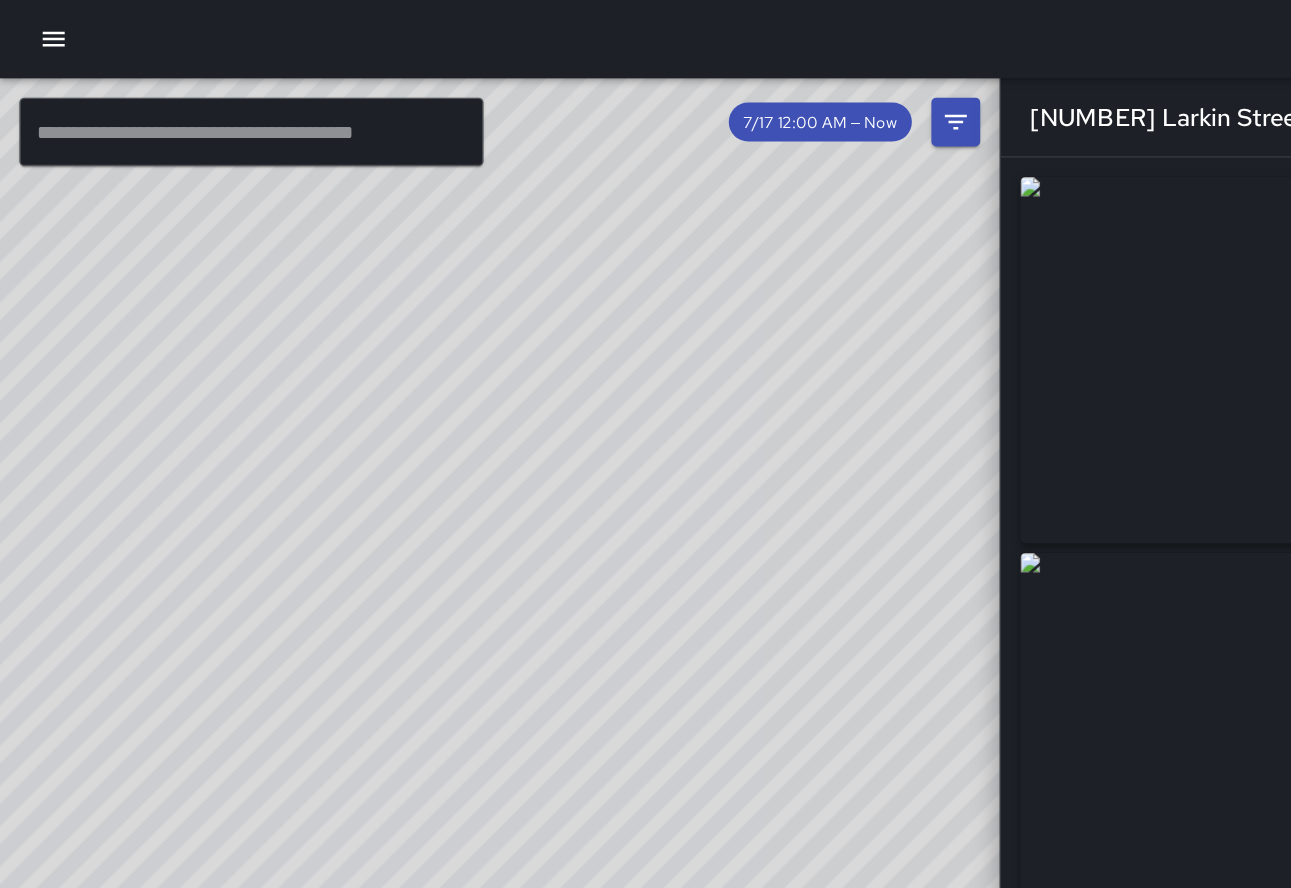 drag, startPoint x: 448, startPoint y: 405, endPoint x: 510, endPoint y: 42, distance: 368.2567 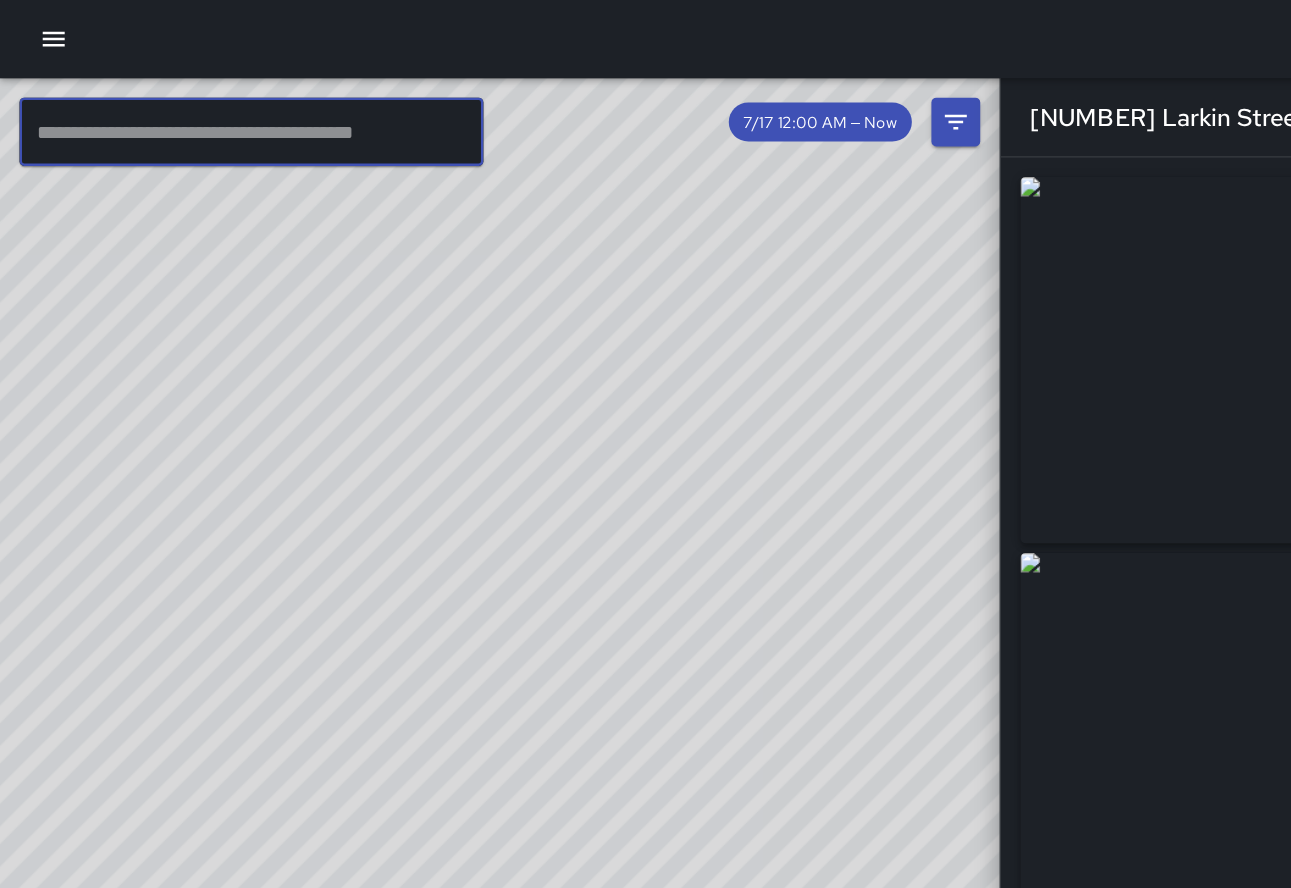 drag, startPoint x: 326, startPoint y: 97, endPoint x: 349, endPoint y: 97, distance: 23 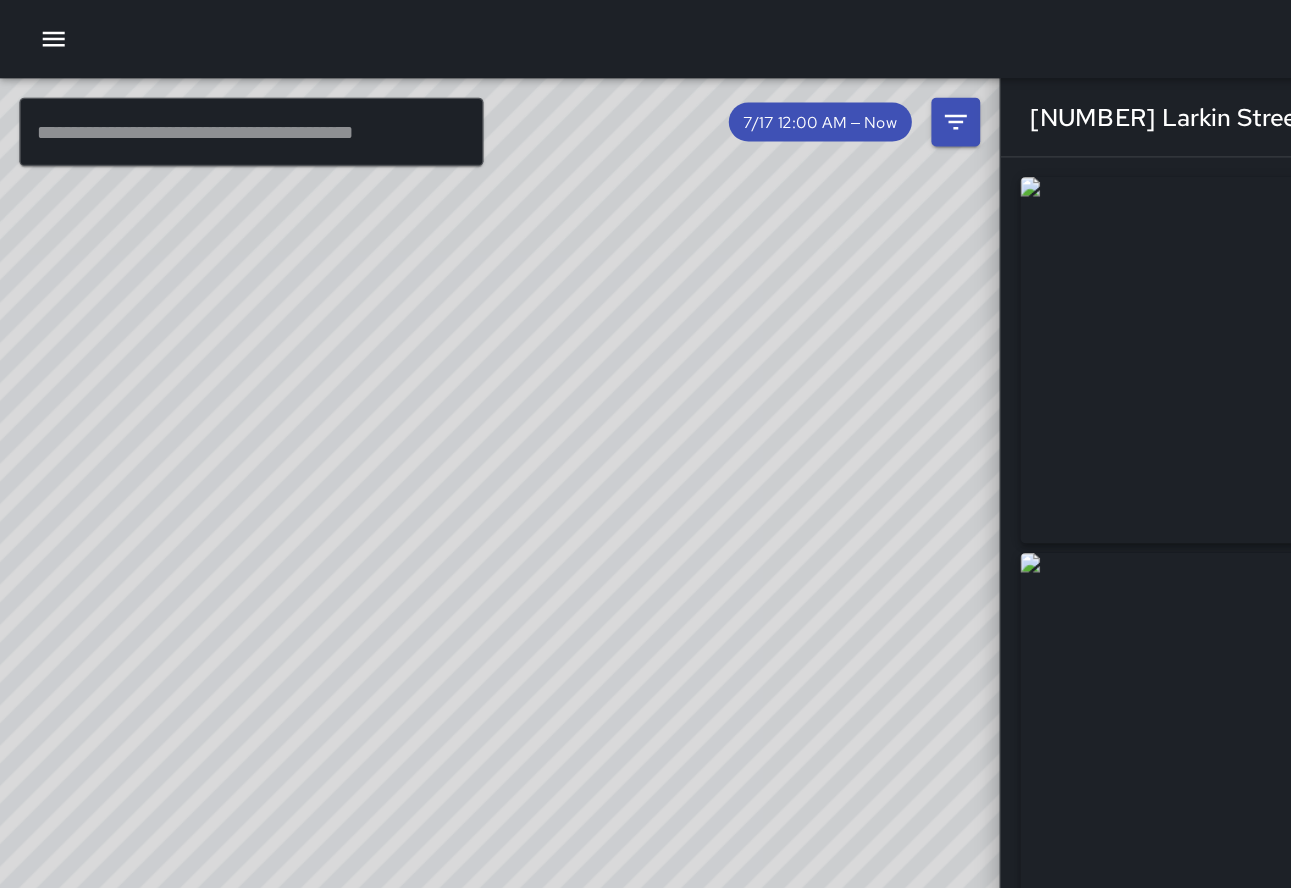 drag, startPoint x: 455, startPoint y: 97, endPoint x: 303, endPoint y: 120, distance: 153.73029 